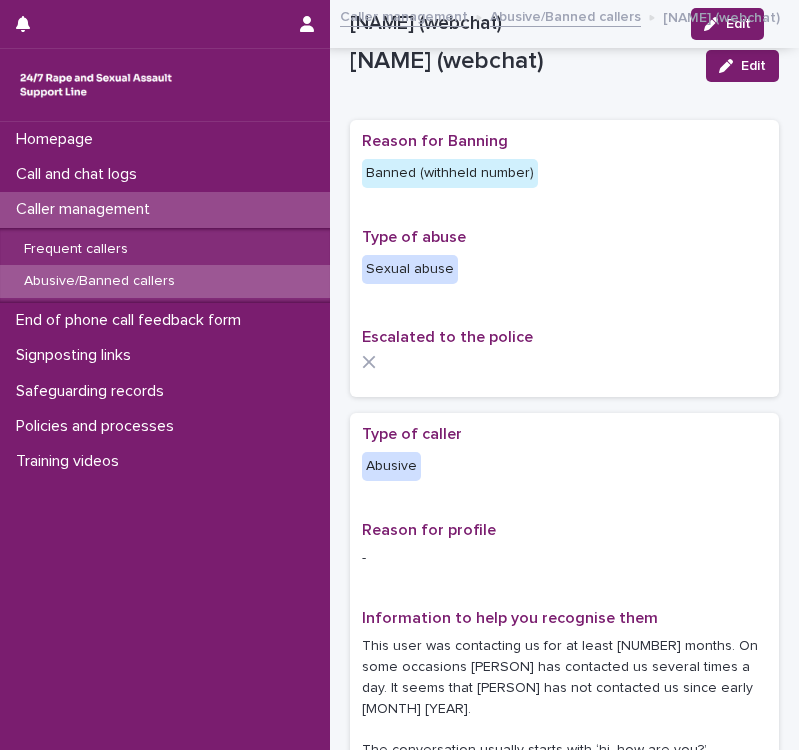 scroll, scrollTop: 0, scrollLeft: 0, axis: both 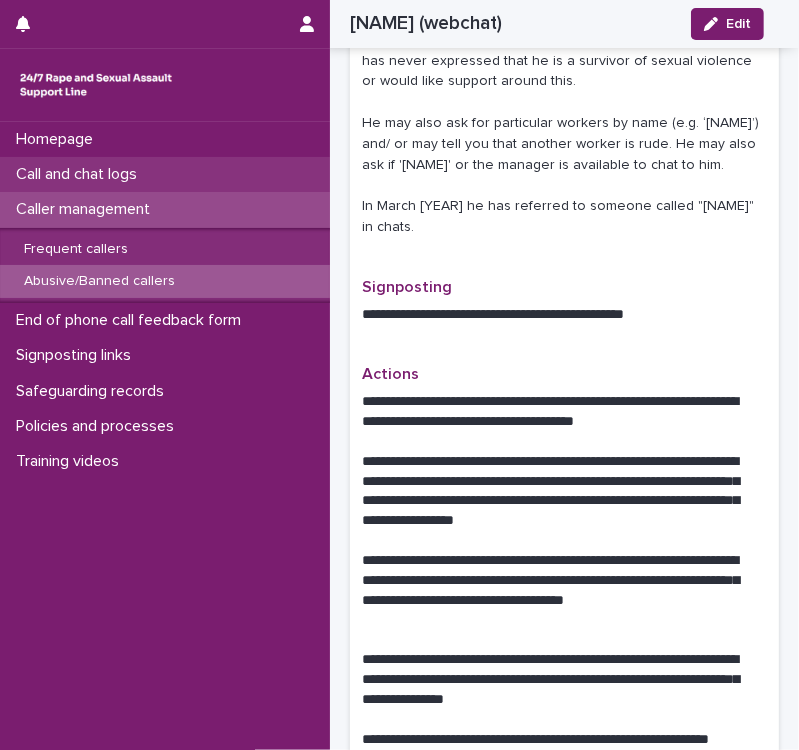 click on "Call and chat logs" at bounding box center (165, 174) 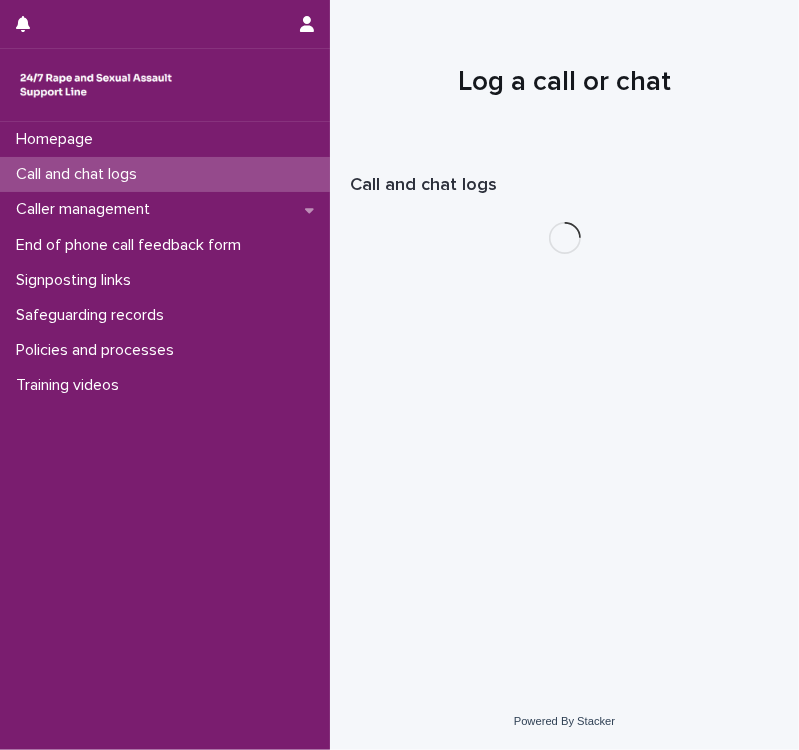 scroll, scrollTop: 0, scrollLeft: 0, axis: both 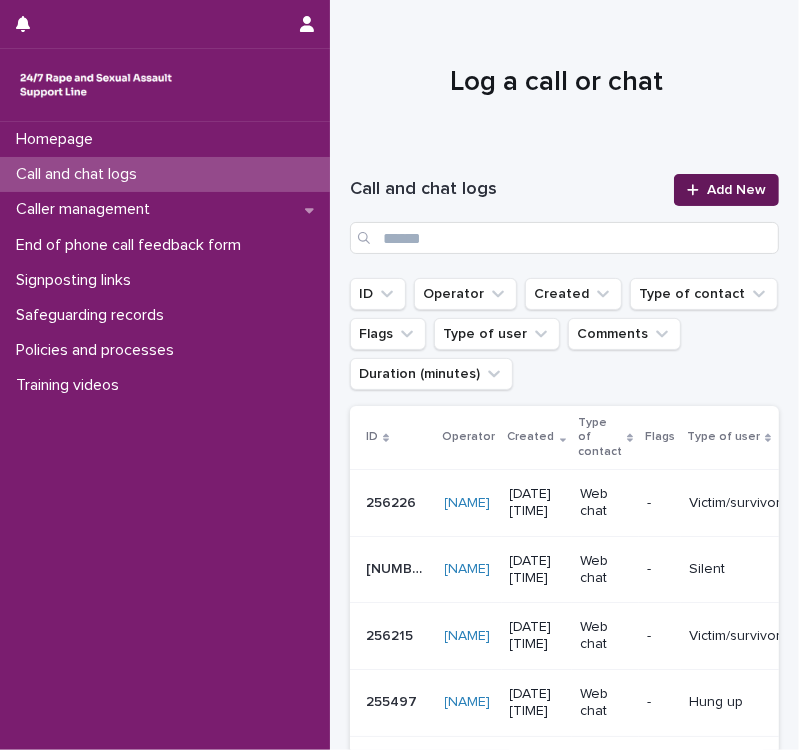 click on "Add New" at bounding box center [736, 190] 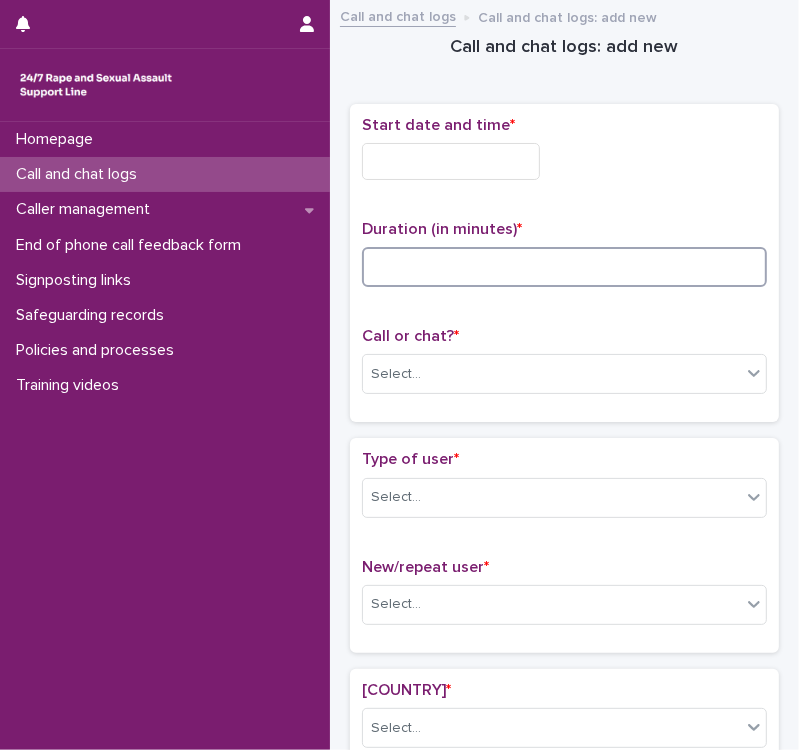 click at bounding box center (564, 267) 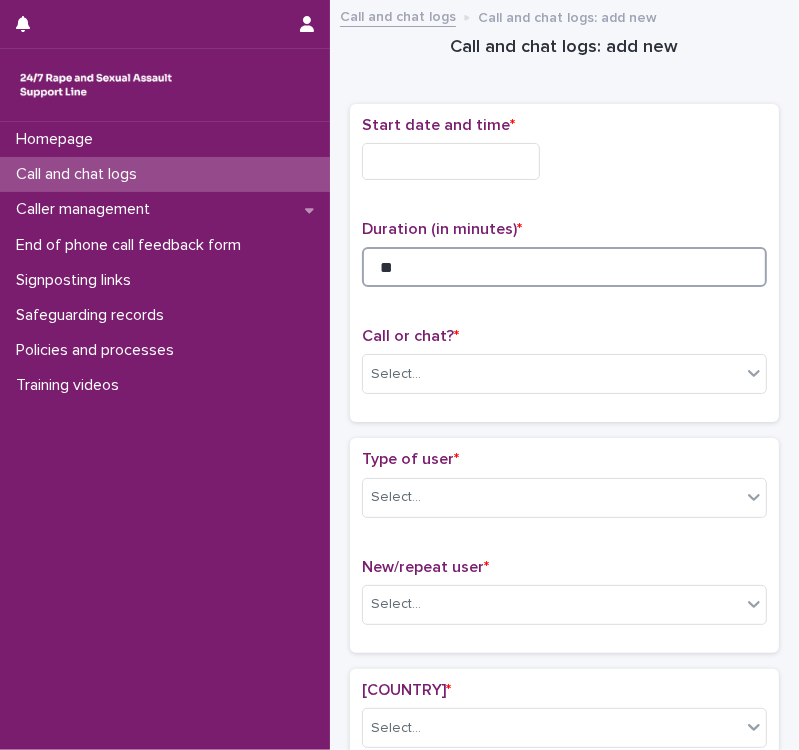 type on "**" 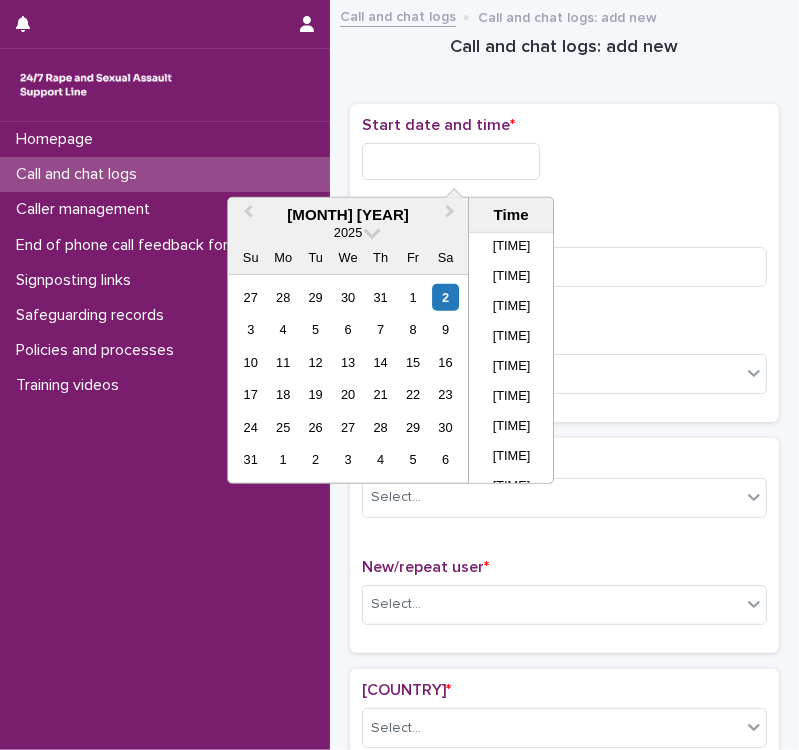 click at bounding box center (451, 161) 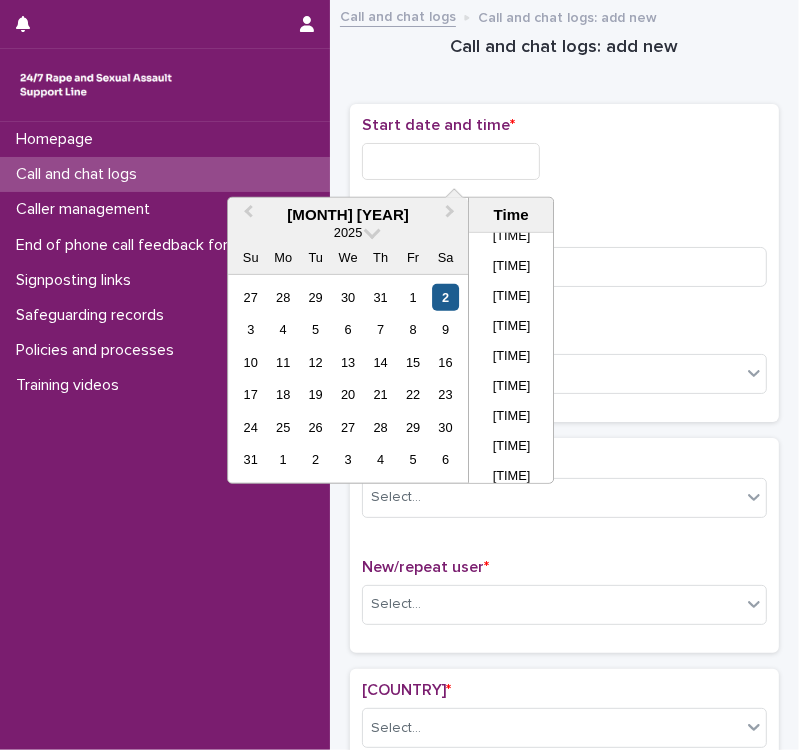 click on "2" at bounding box center [445, 297] 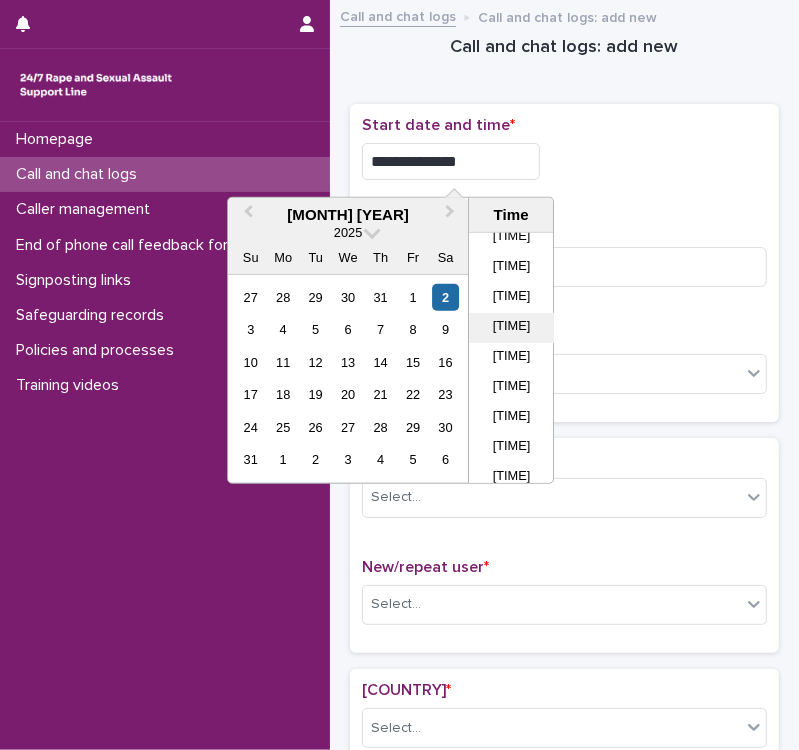 click on "[TIME]" at bounding box center [511, 328] 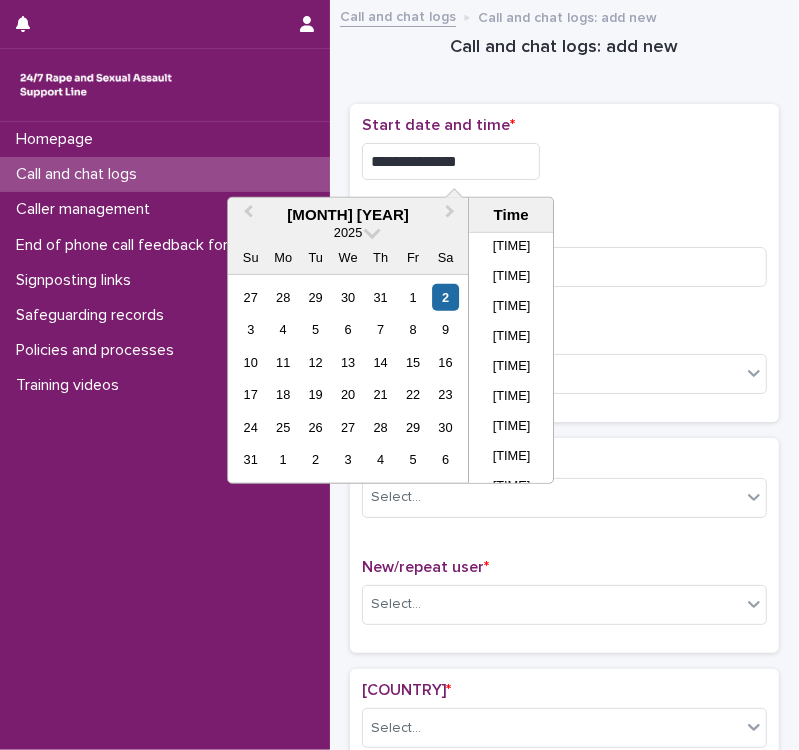scroll, scrollTop: 610, scrollLeft: 0, axis: vertical 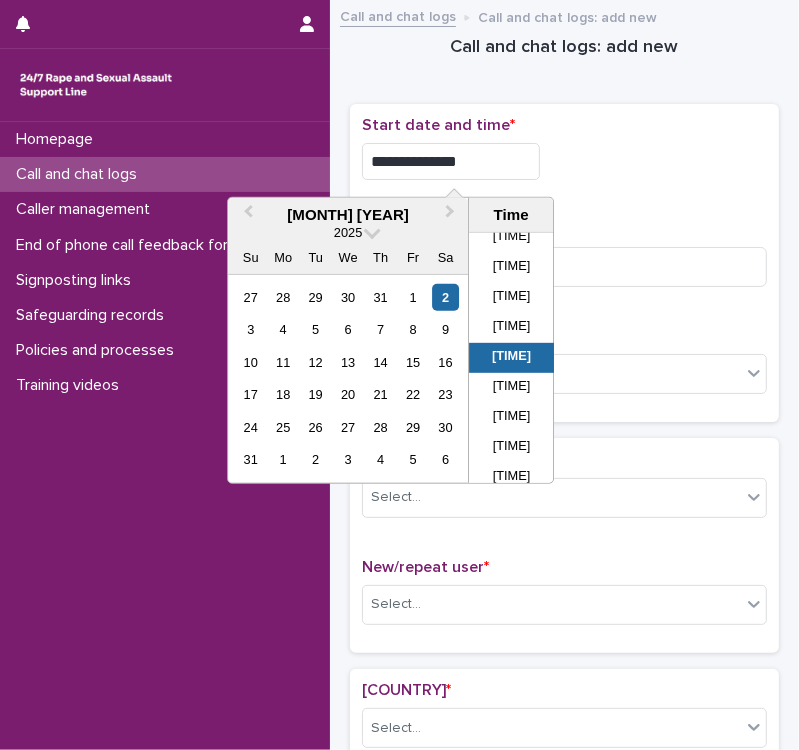 click on "**********" at bounding box center [451, 161] 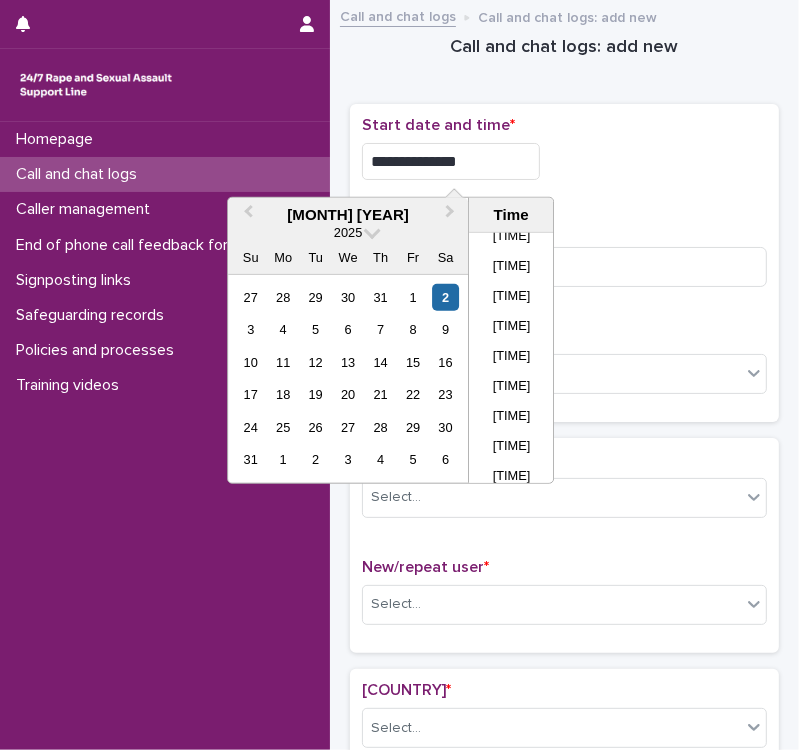 click on "**********" at bounding box center [451, 161] 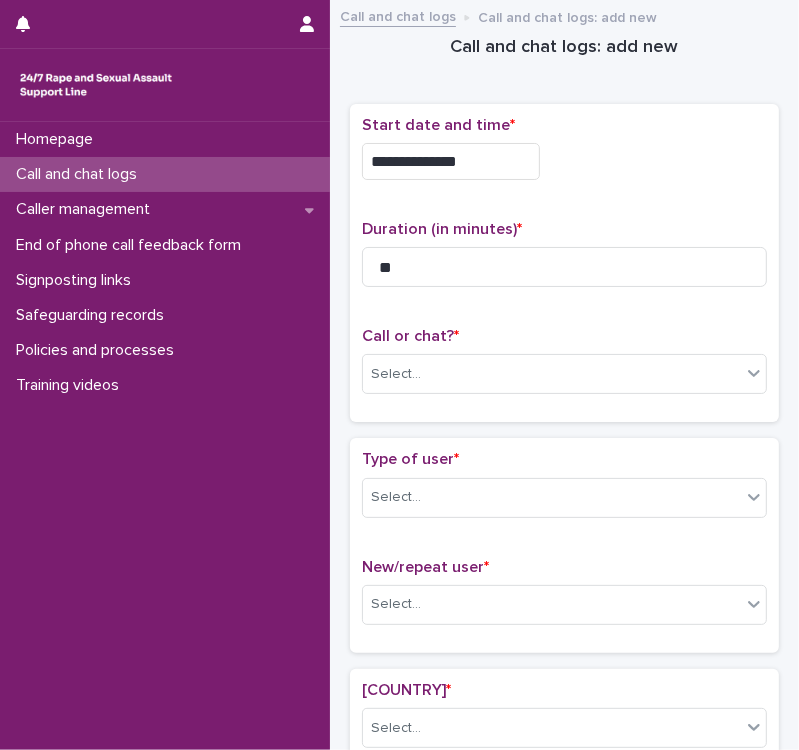 click on "**********" at bounding box center [564, 263] 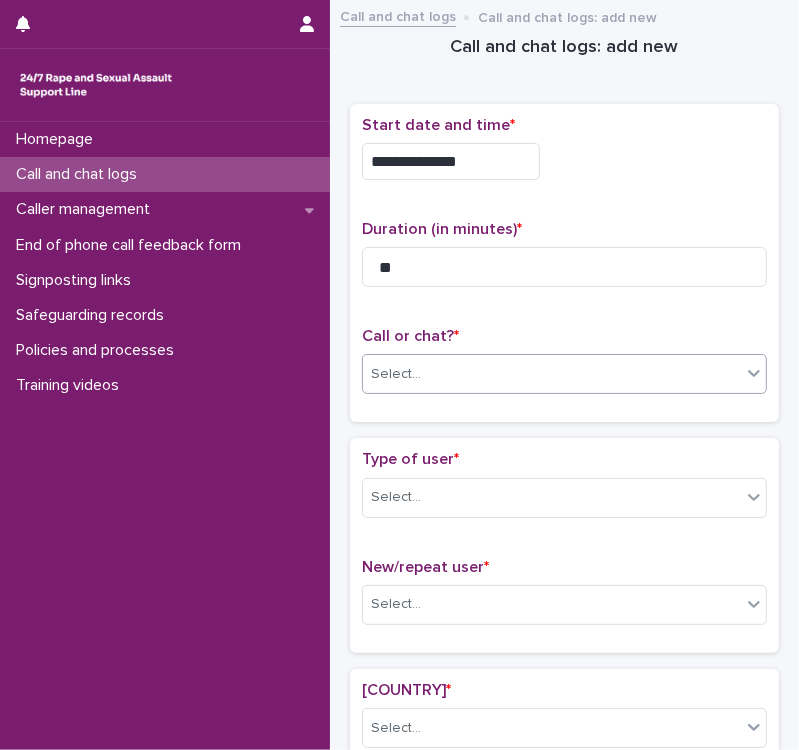 click on "Select..." at bounding box center (552, 374) 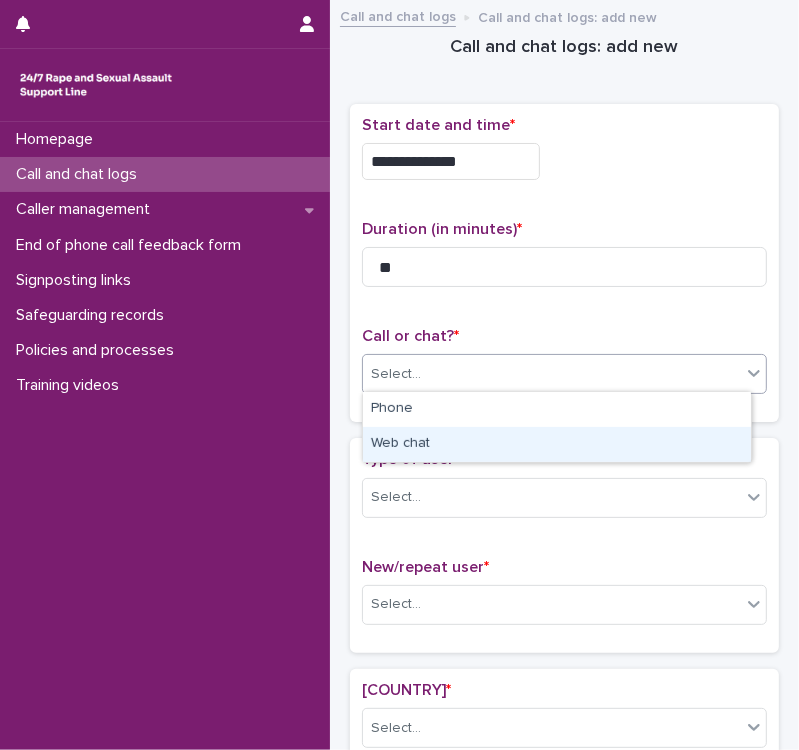 click on "Web chat" at bounding box center (557, 444) 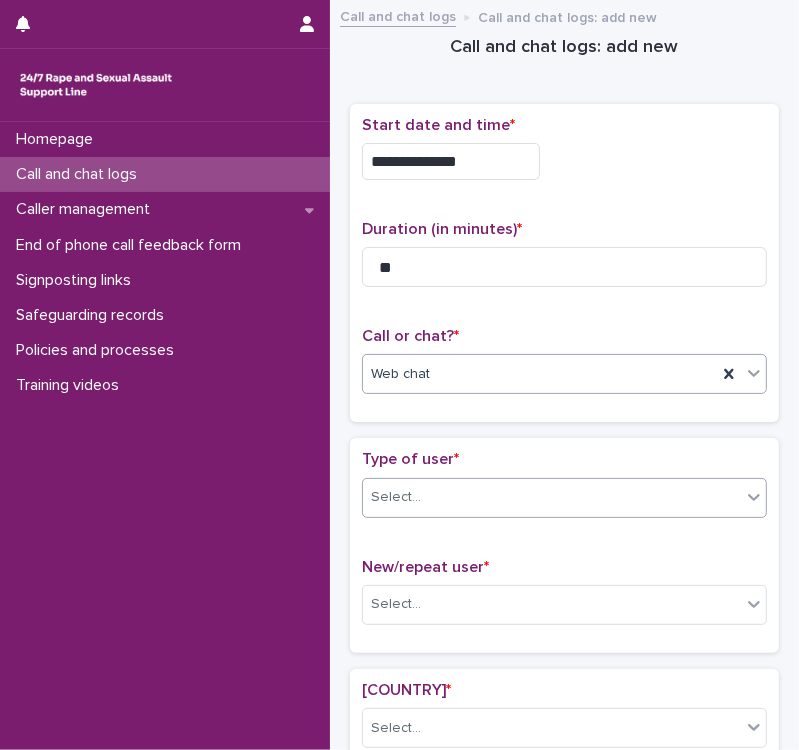 click on "Select..." at bounding box center [552, 497] 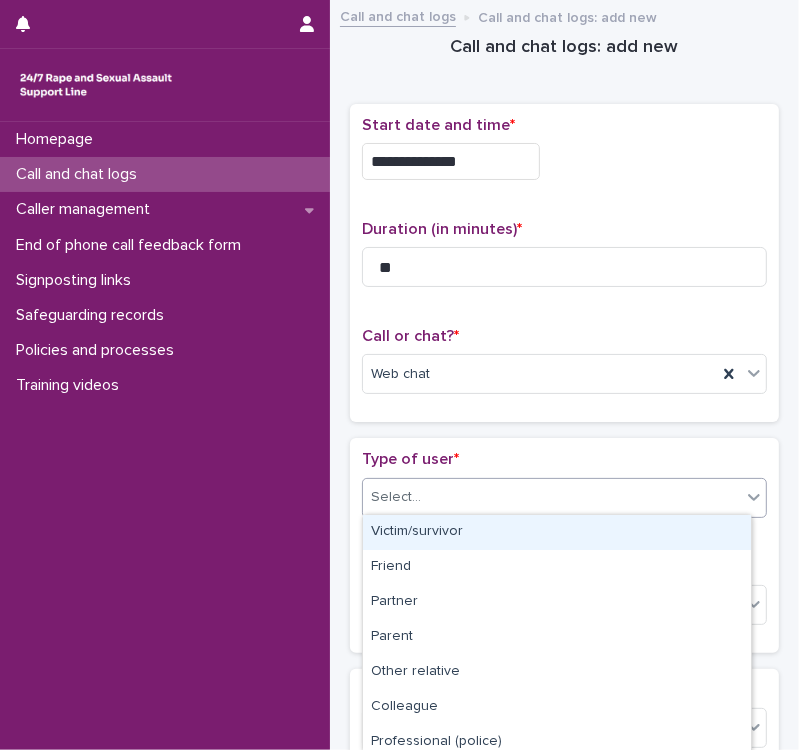 click on "Victim/survivor" at bounding box center (557, 532) 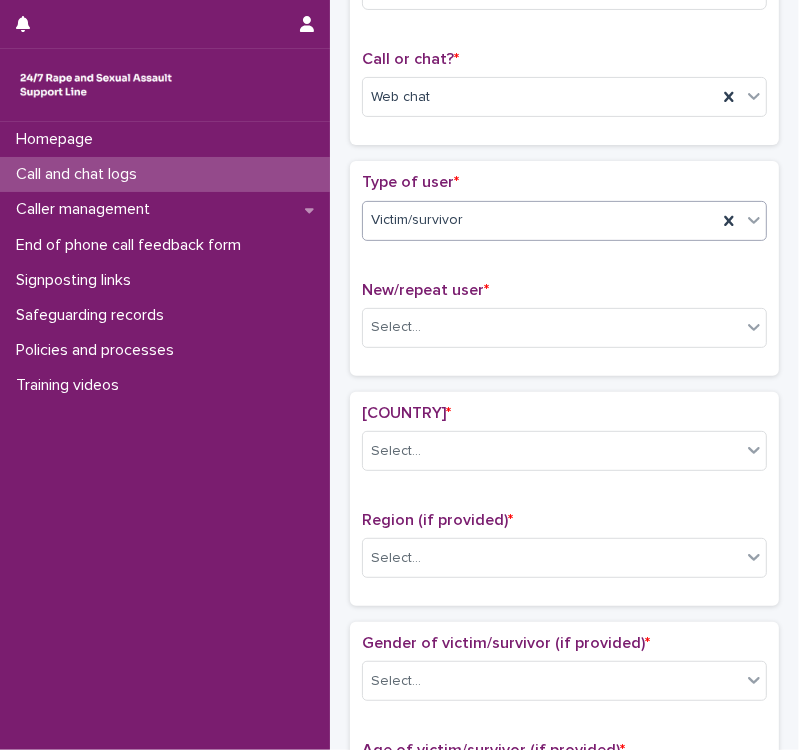 scroll, scrollTop: 419, scrollLeft: 0, axis: vertical 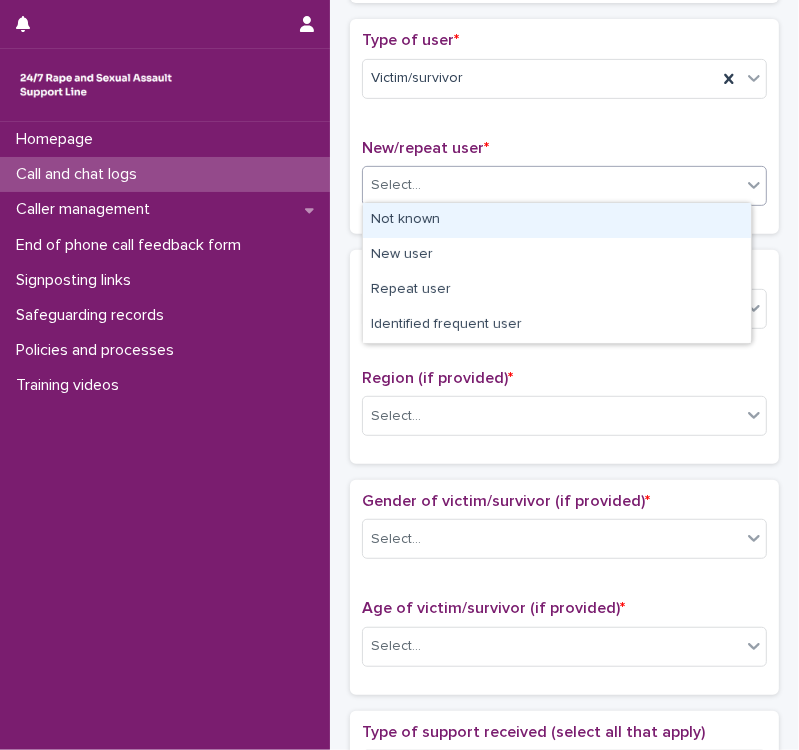 click on "Select..." at bounding box center [552, 185] 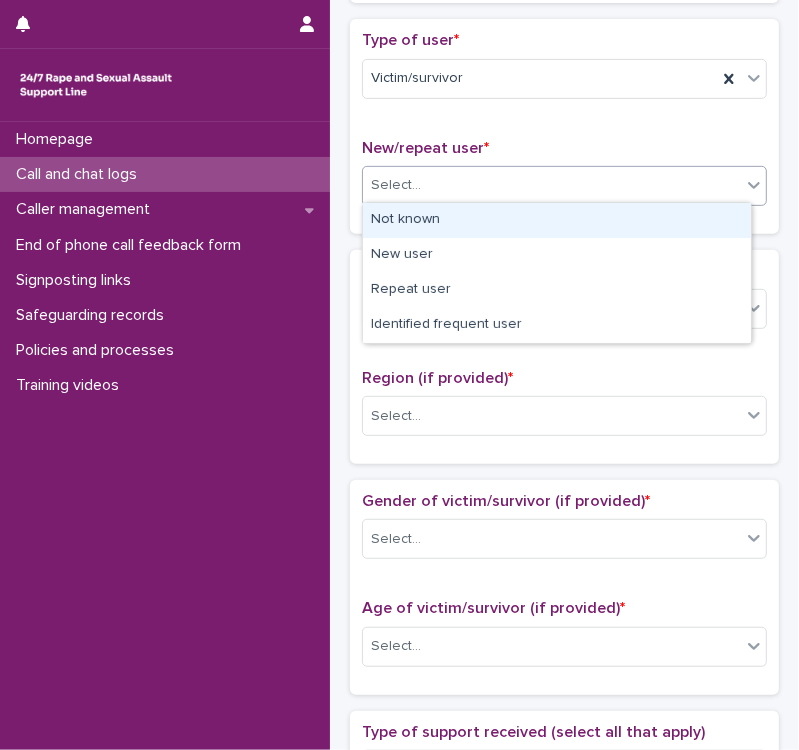 click on "Not known" at bounding box center (557, 220) 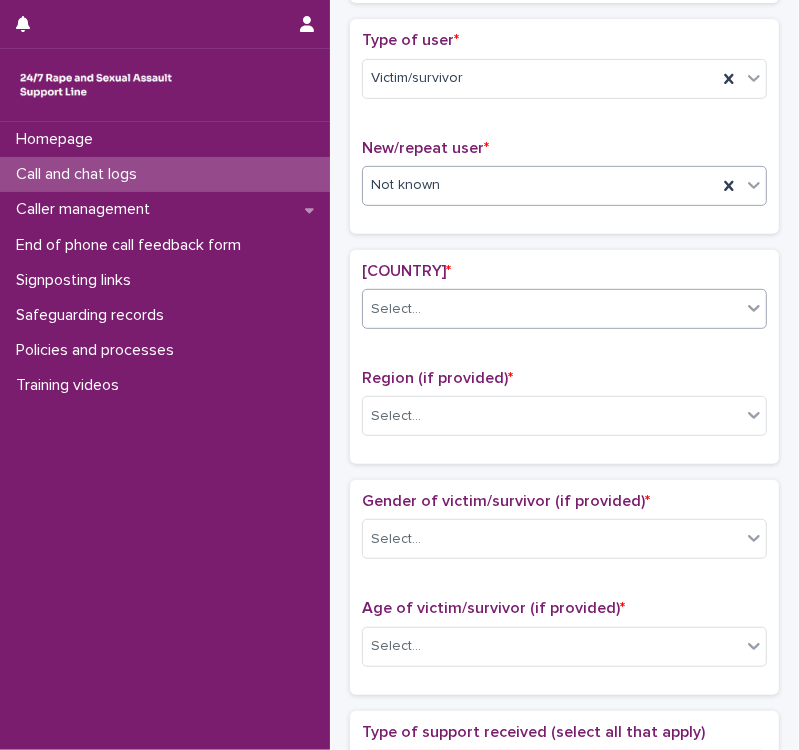 click on "Select..." at bounding box center [552, 309] 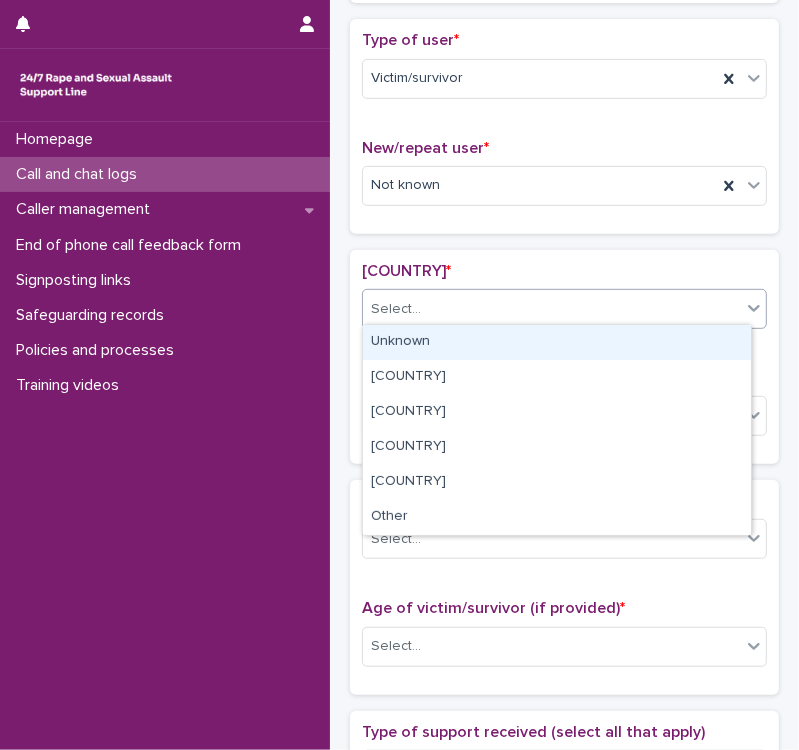 click on "Unknown" at bounding box center (557, 342) 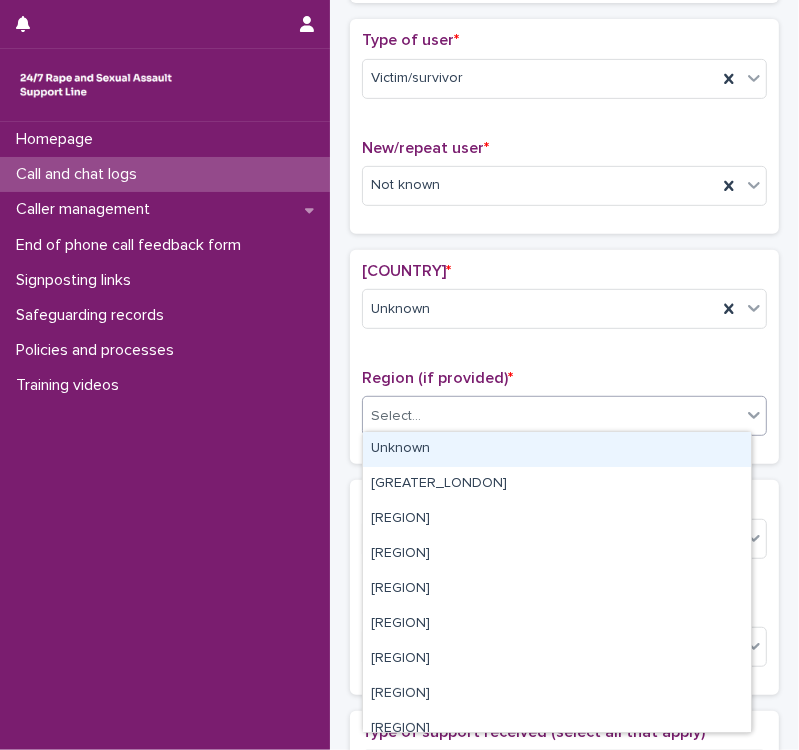 click on "Select..." at bounding box center [552, 416] 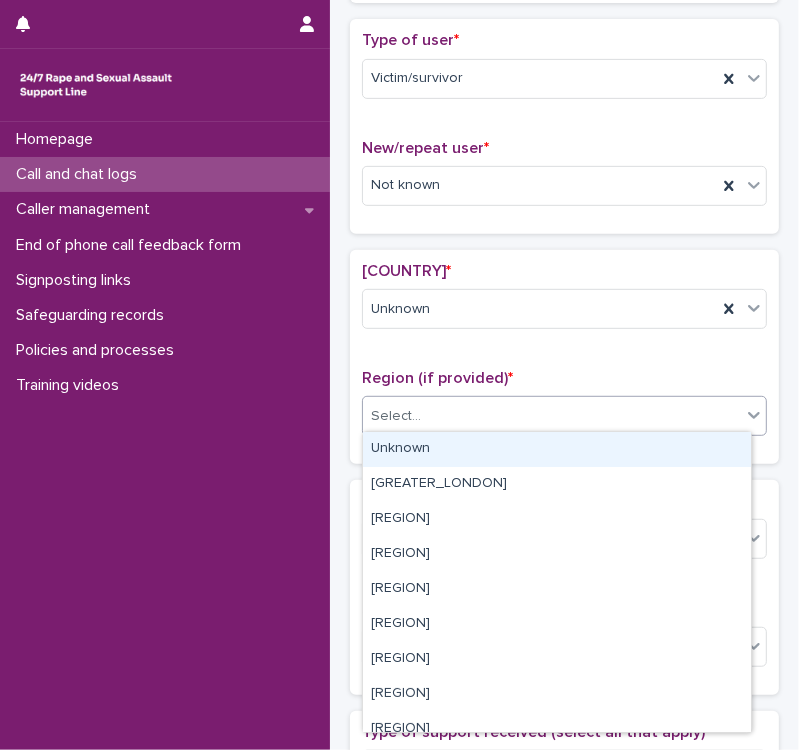 click on "Unknown" at bounding box center (557, 449) 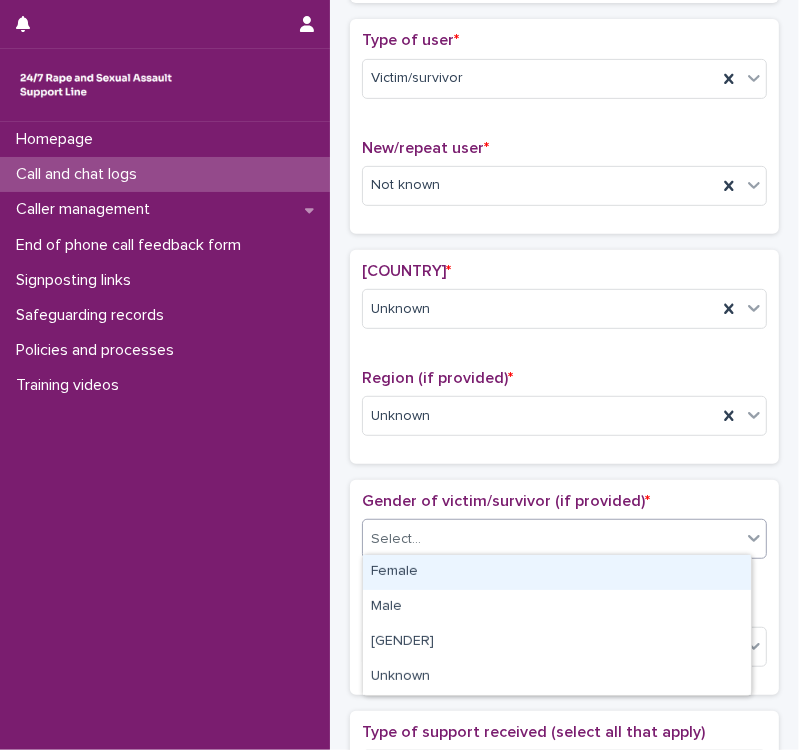 click on "Select..." at bounding box center (552, 539) 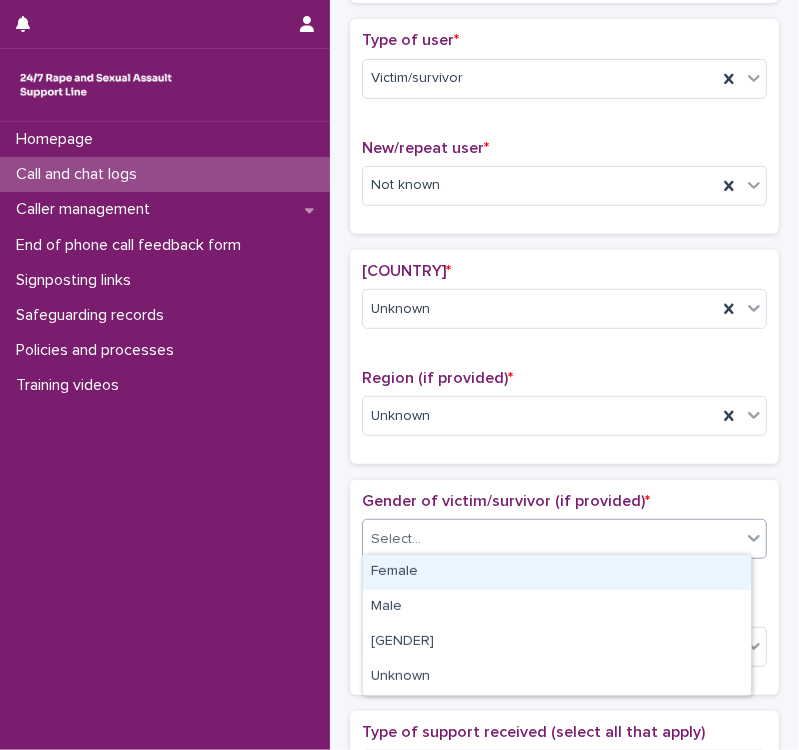 click on "Female" at bounding box center [557, 572] 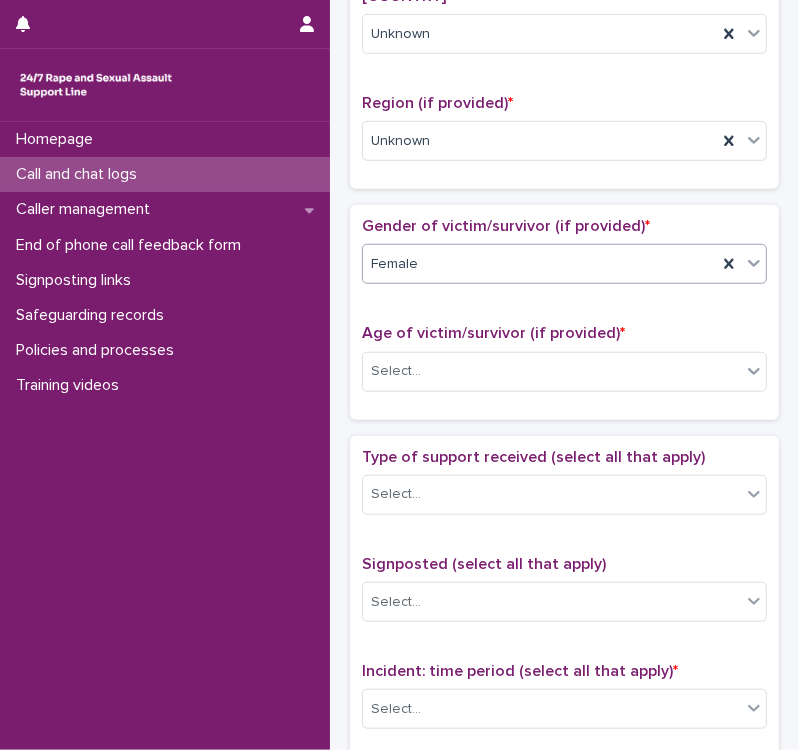 scroll, scrollTop: 701, scrollLeft: 0, axis: vertical 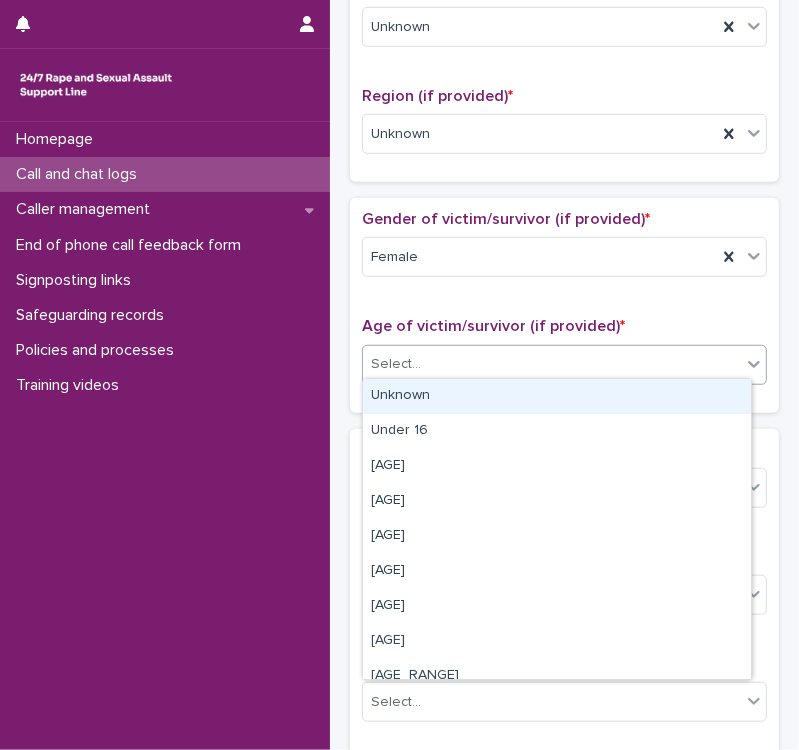 click on "Select..." at bounding box center (396, 364) 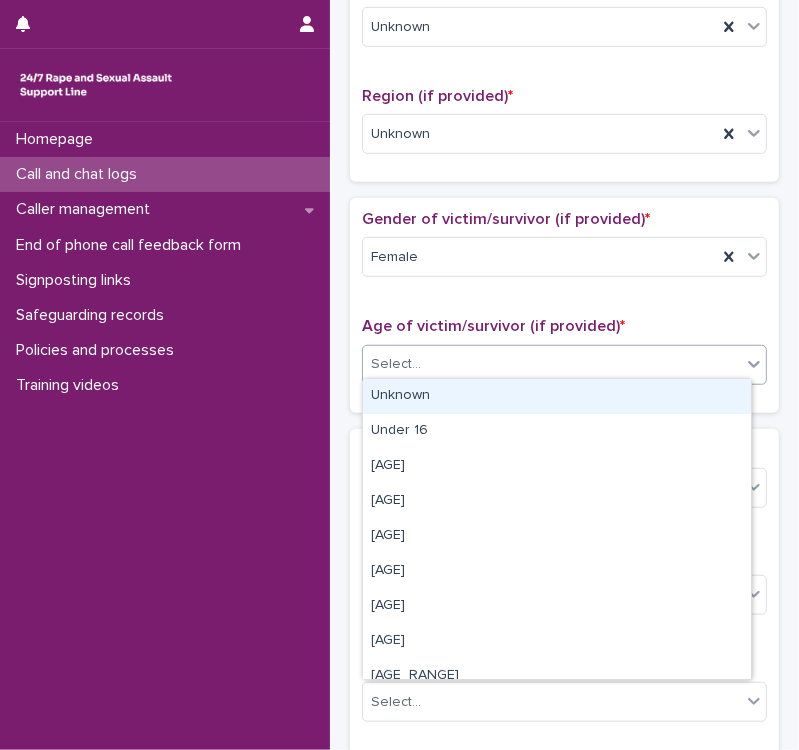 click on "Unknown" at bounding box center (557, 396) 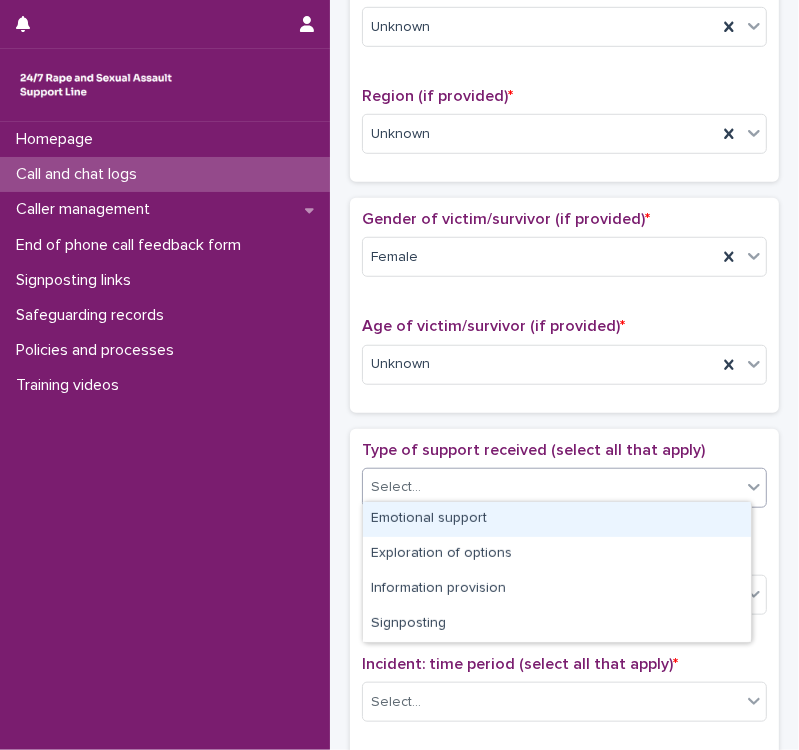 click on "Select..." at bounding box center [552, 487] 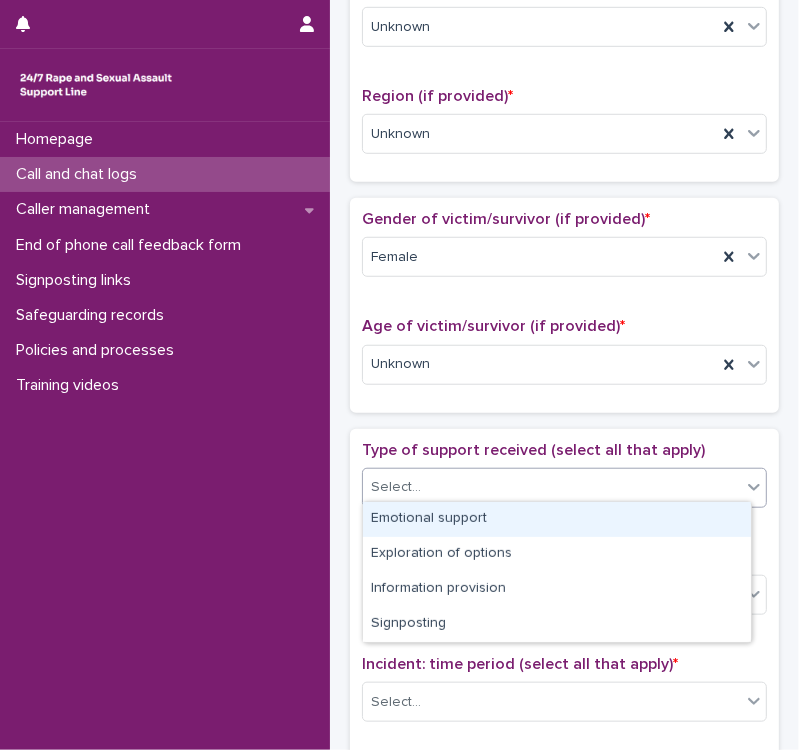 click on "Emotional support" at bounding box center [557, 519] 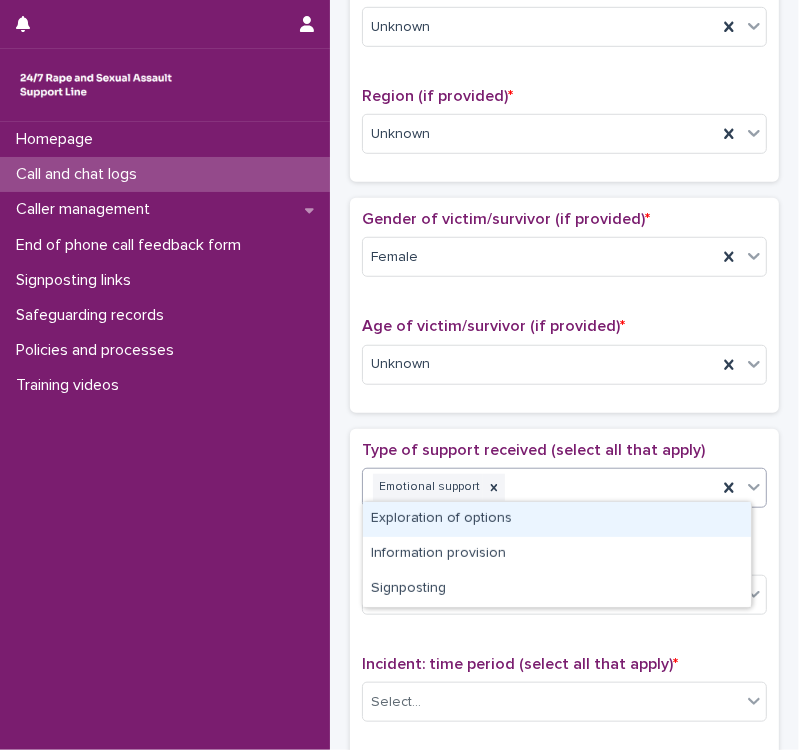 click on "Emotional support" at bounding box center (540, 487) 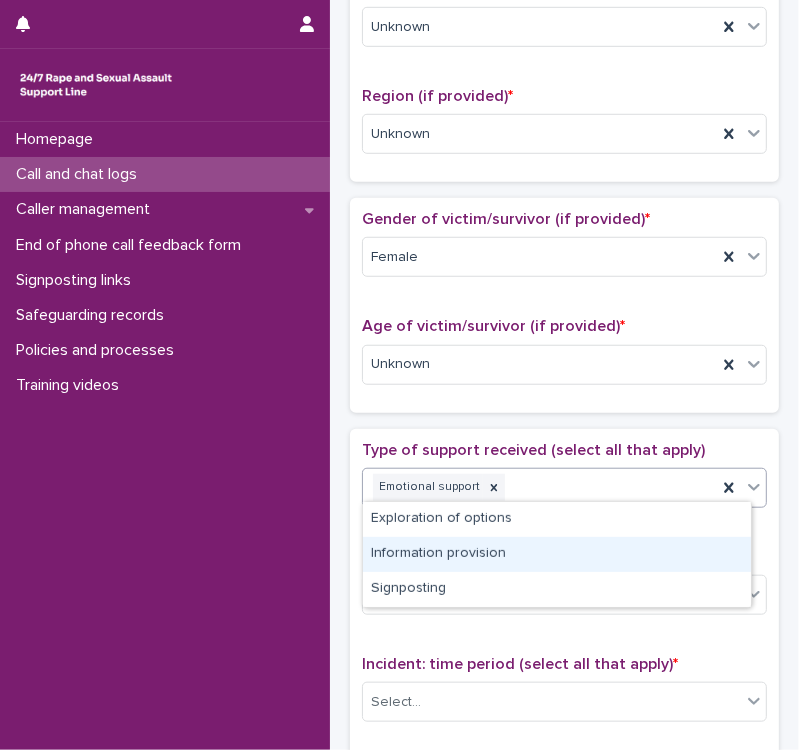 click on "Information provision" at bounding box center [557, 554] 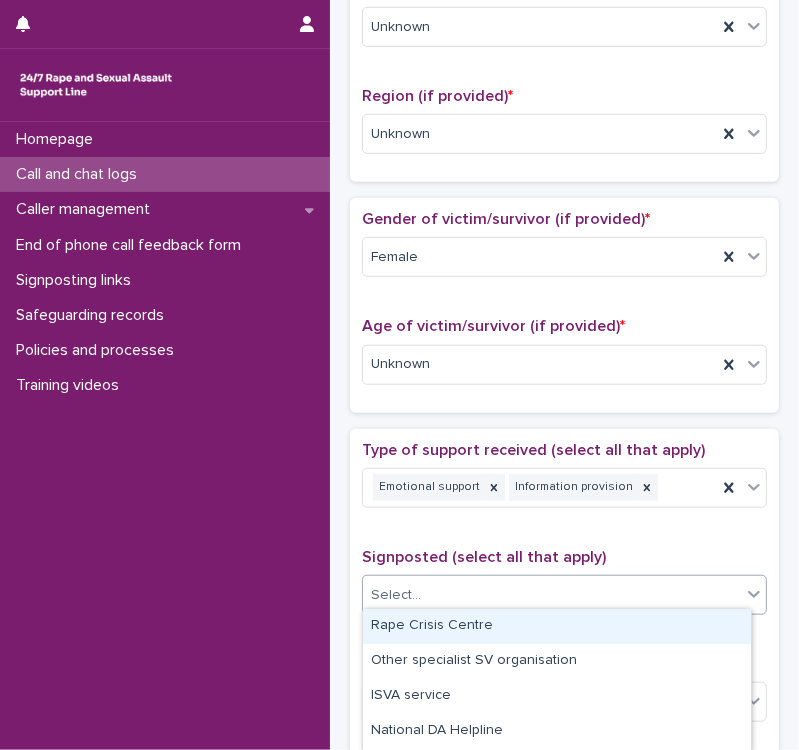 click on "Select..." at bounding box center (396, 595) 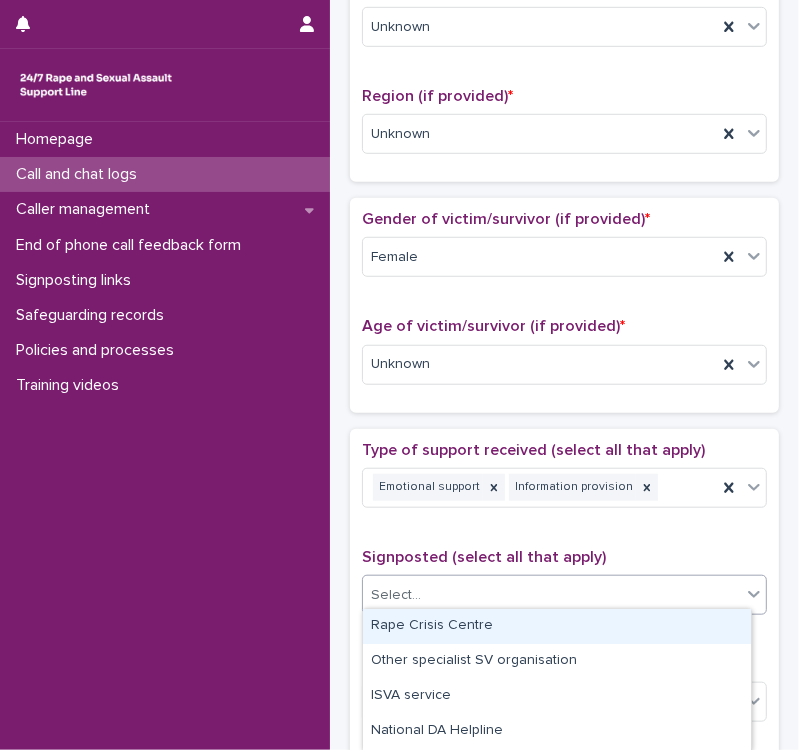 click on "Rape Crisis Centre" at bounding box center [557, 626] 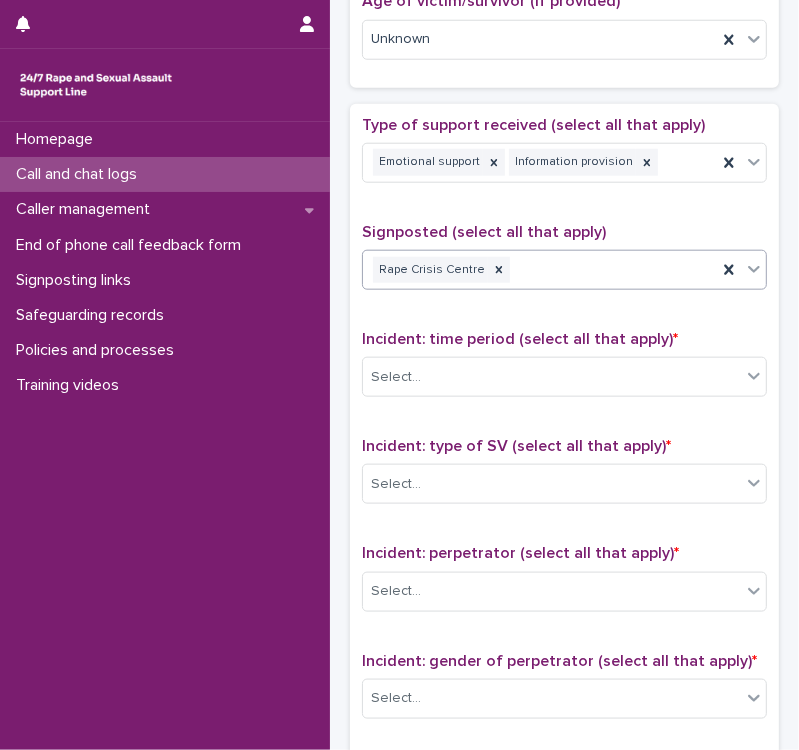 scroll, scrollTop: 1036, scrollLeft: 0, axis: vertical 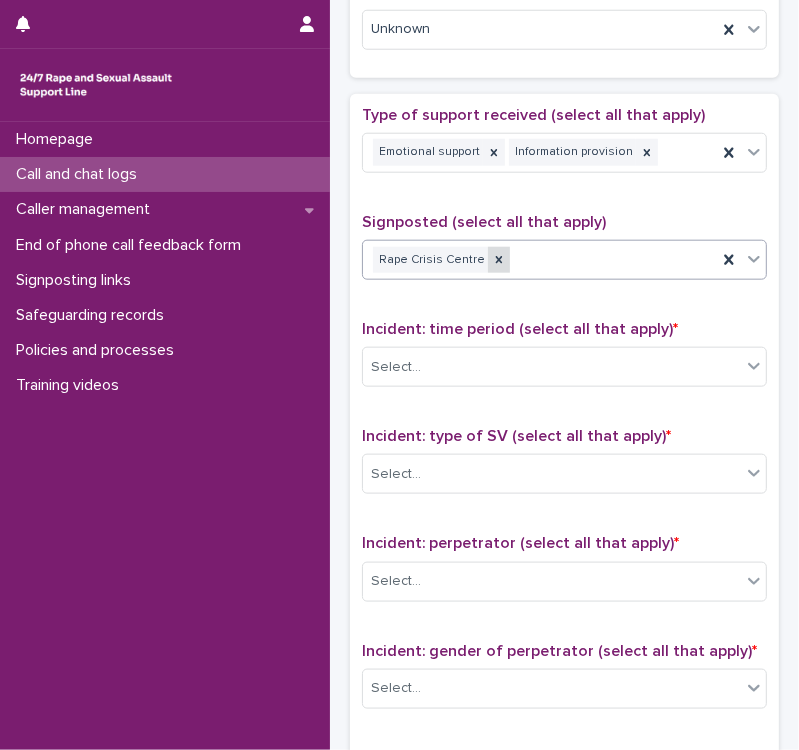 click 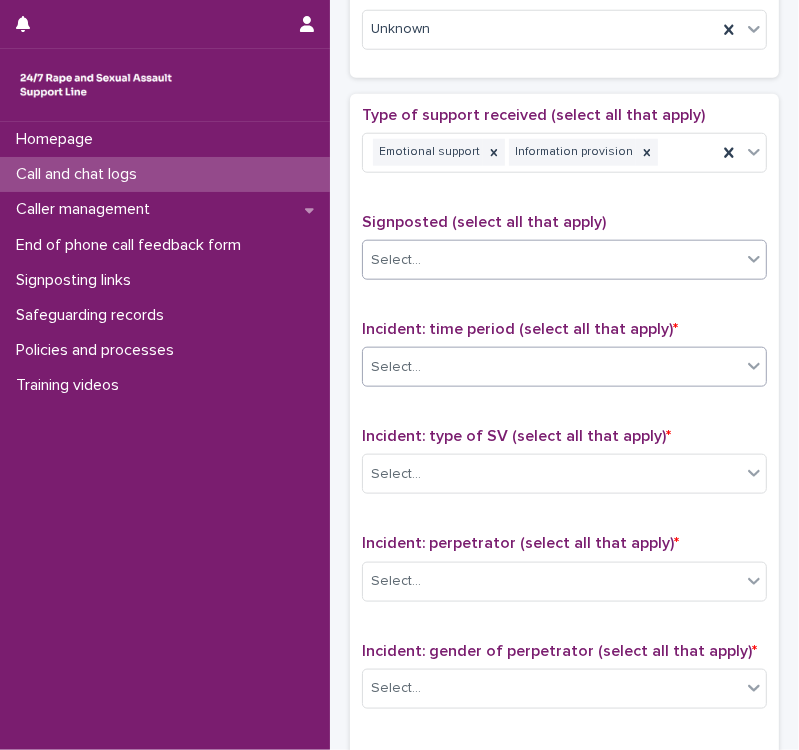 click on "Select..." at bounding box center [552, 367] 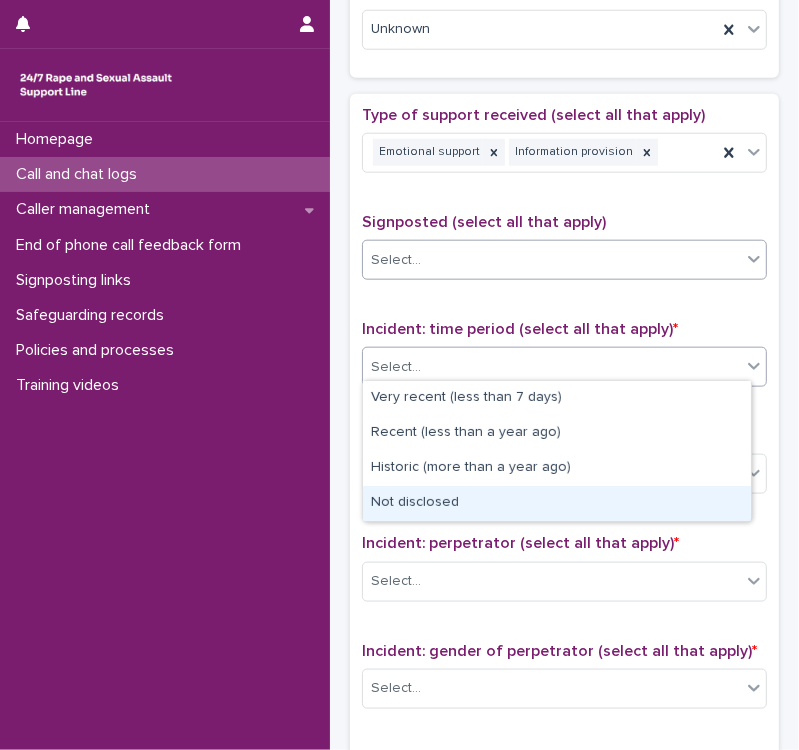 click on "Not disclosed" at bounding box center [557, 503] 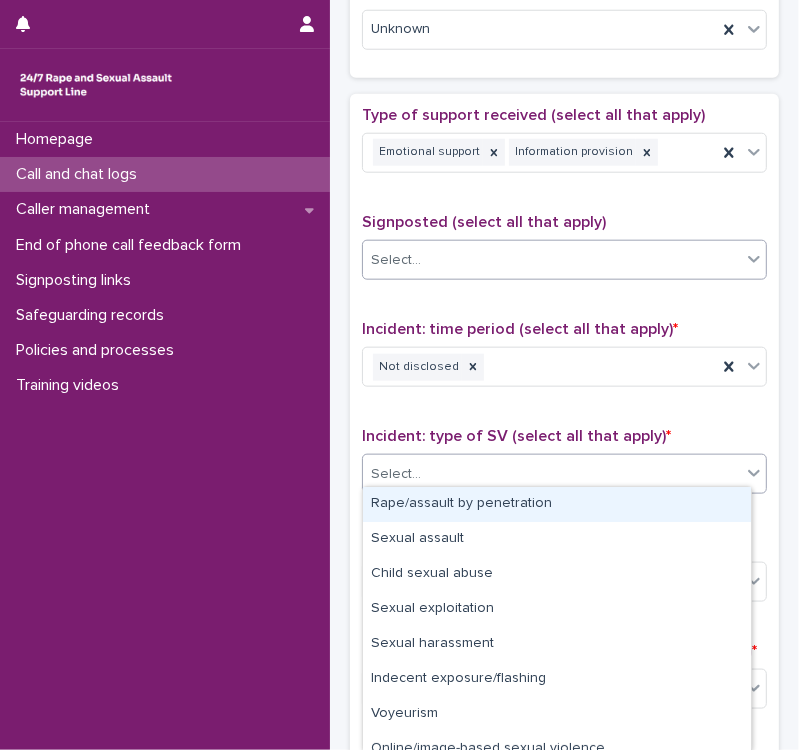 click on "Select..." at bounding box center (552, 474) 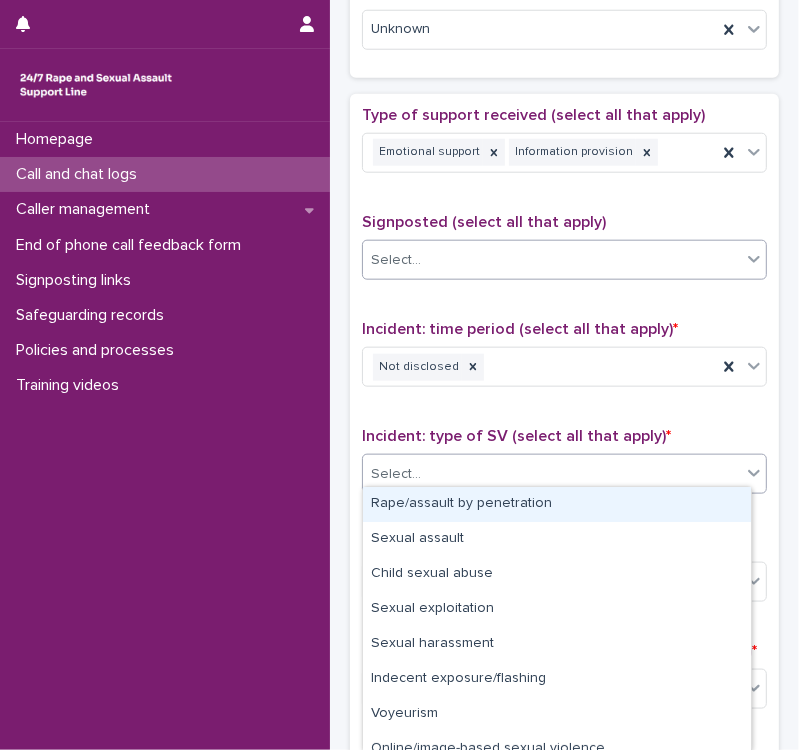 click on "Rape/assault by penetration" at bounding box center (557, 504) 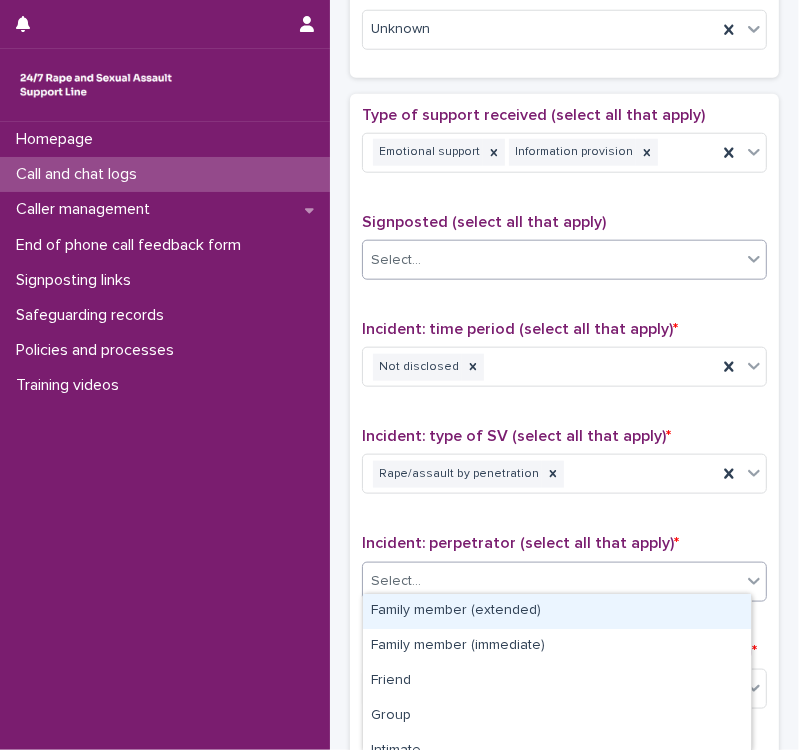 click on "Select..." at bounding box center (552, 581) 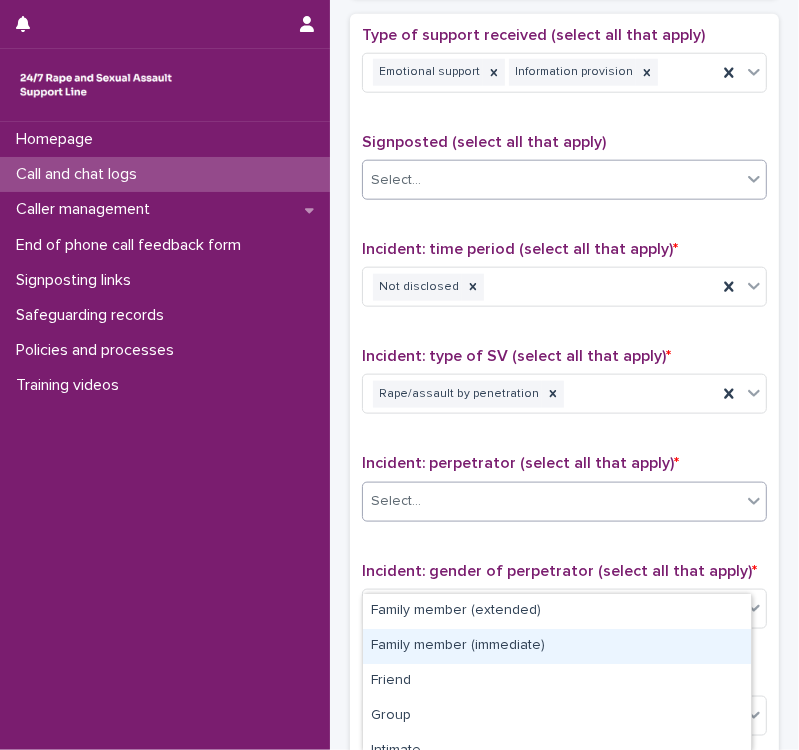 scroll, scrollTop: 1209, scrollLeft: 0, axis: vertical 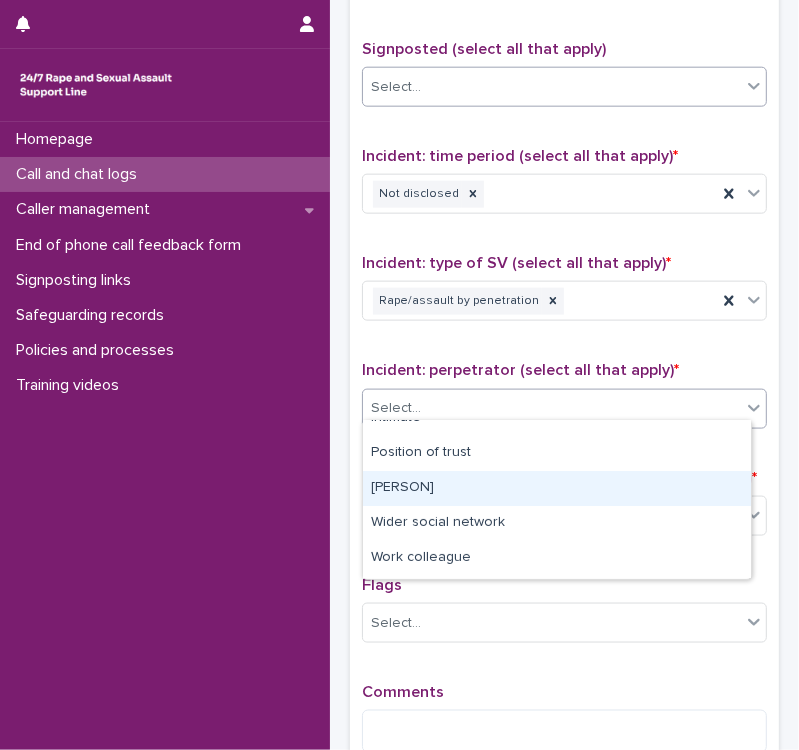 click on "[PERSON]" at bounding box center (557, 488) 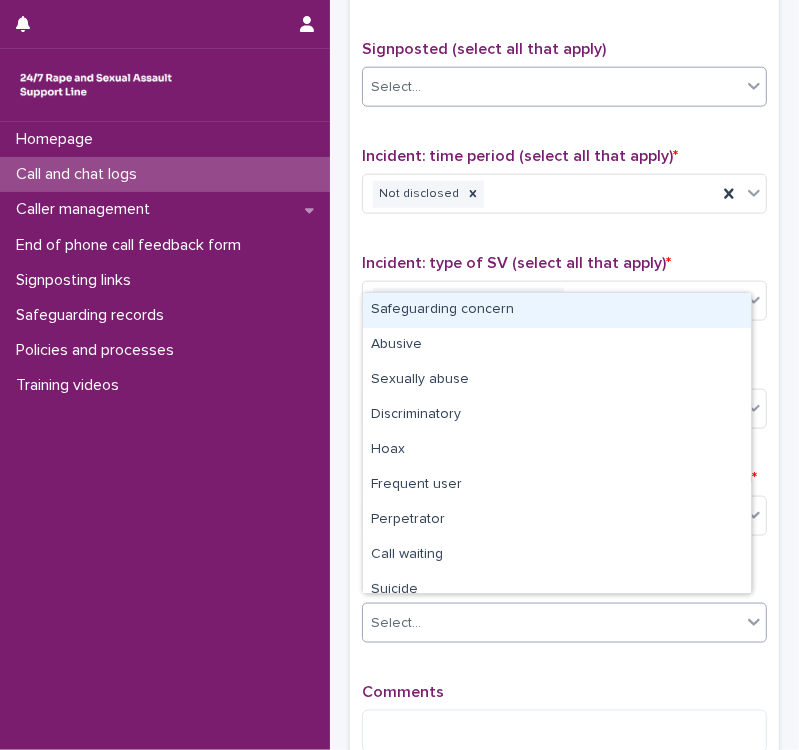 click on "Select..." at bounding box center (552, 623) 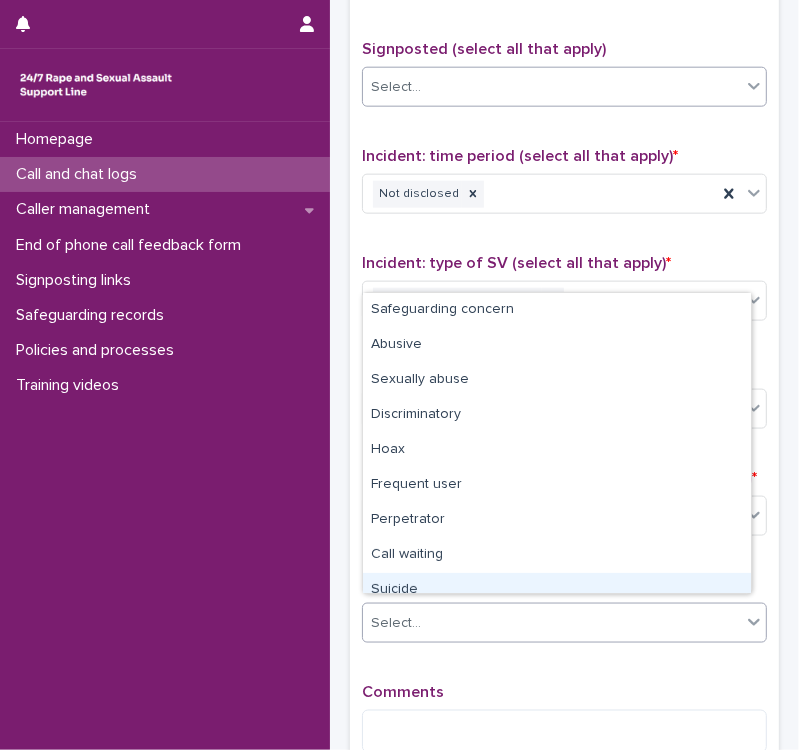 click on "Suicide" at bounding box center [557, 590] 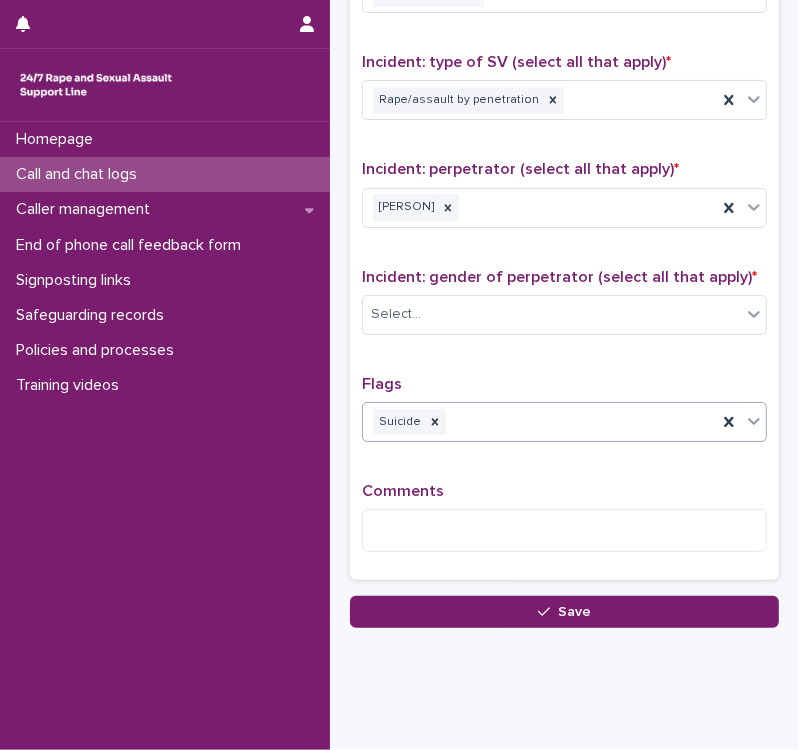 scroll, scrollTop: 1436, scrollLeft: 0, axis: vertical 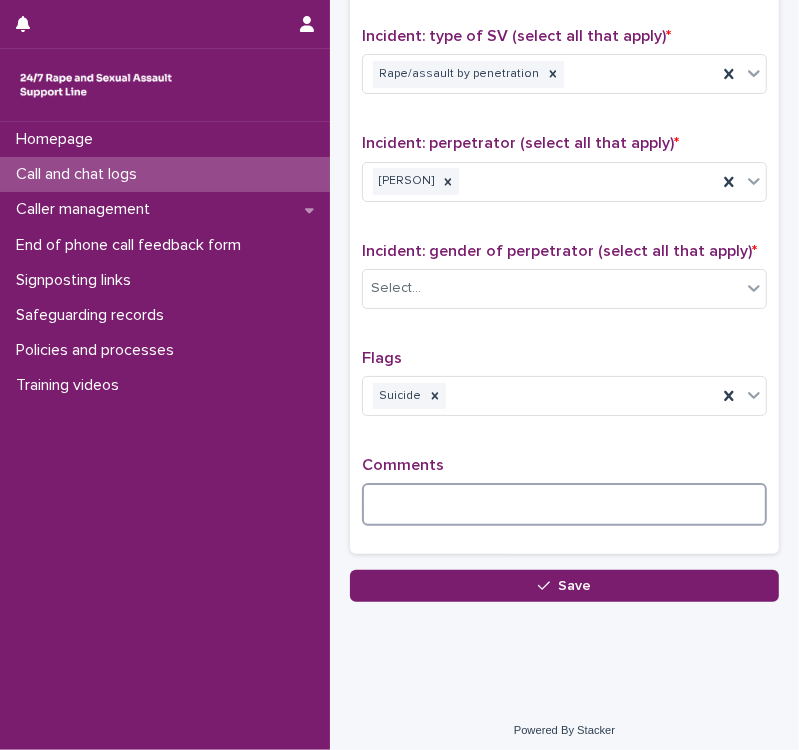 click at bounding box center (564, 504) 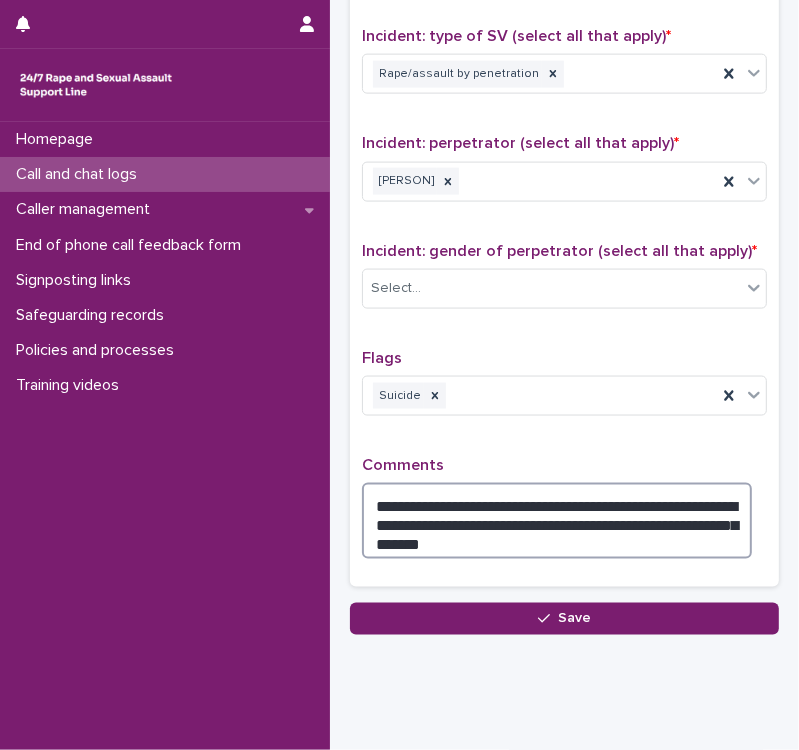 click on "**********" at bounding box center (557, 521) 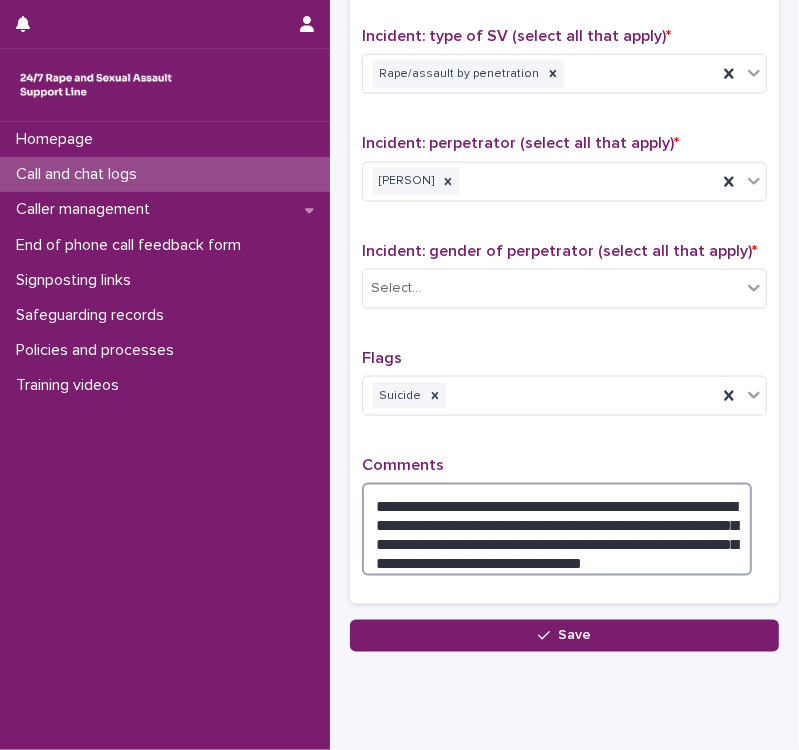 click on "**********" at bounding box center (557, 529) 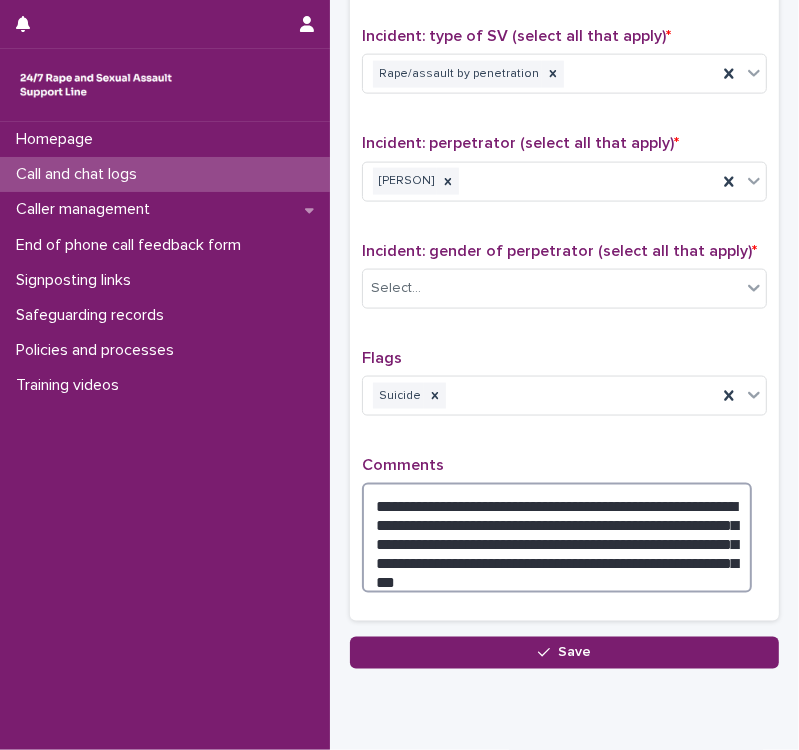 click on "**********" at bounding box center [557, 538] 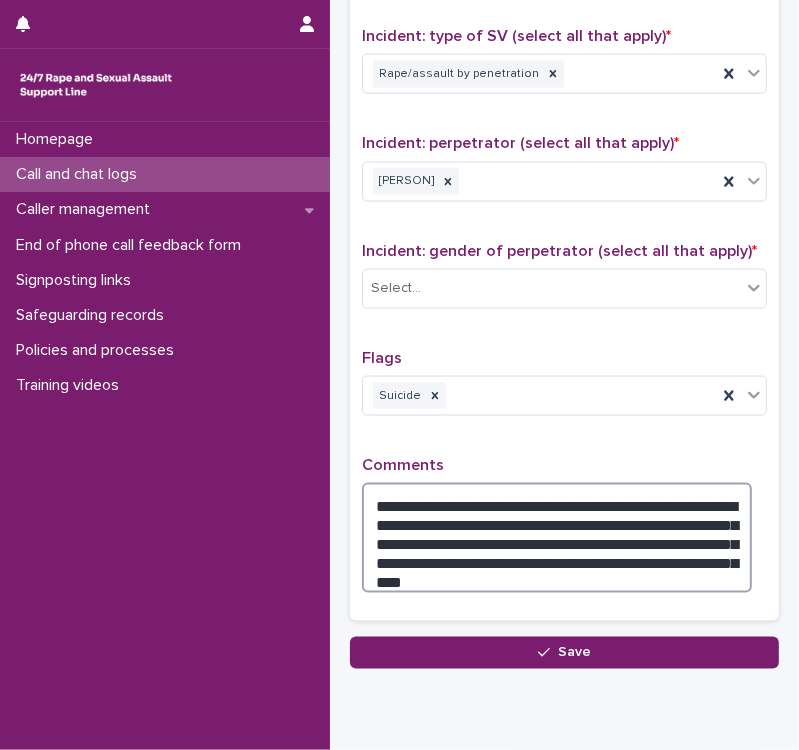 click on "**********" at bounding box center [557, 538] 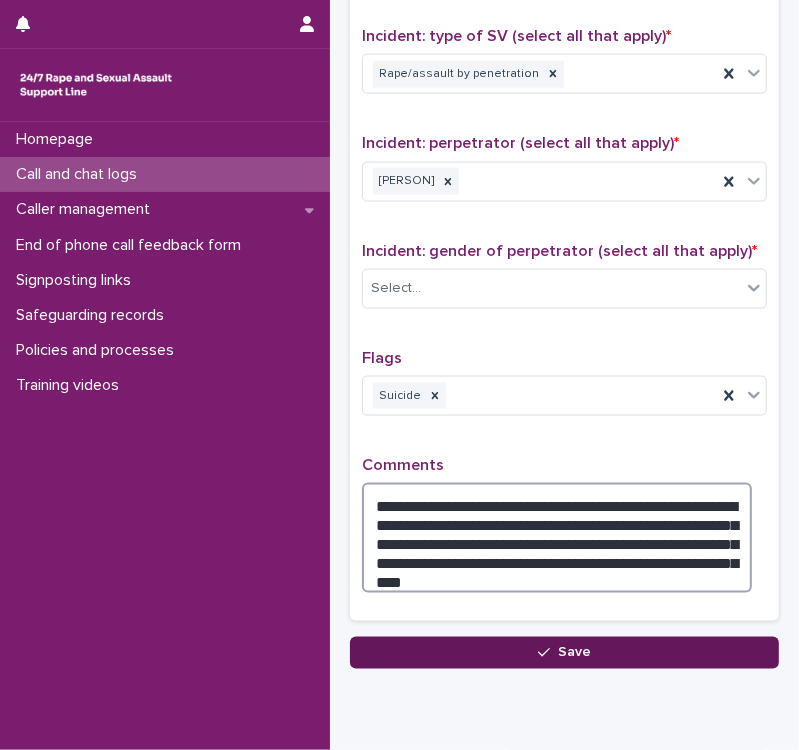 type on "**********" 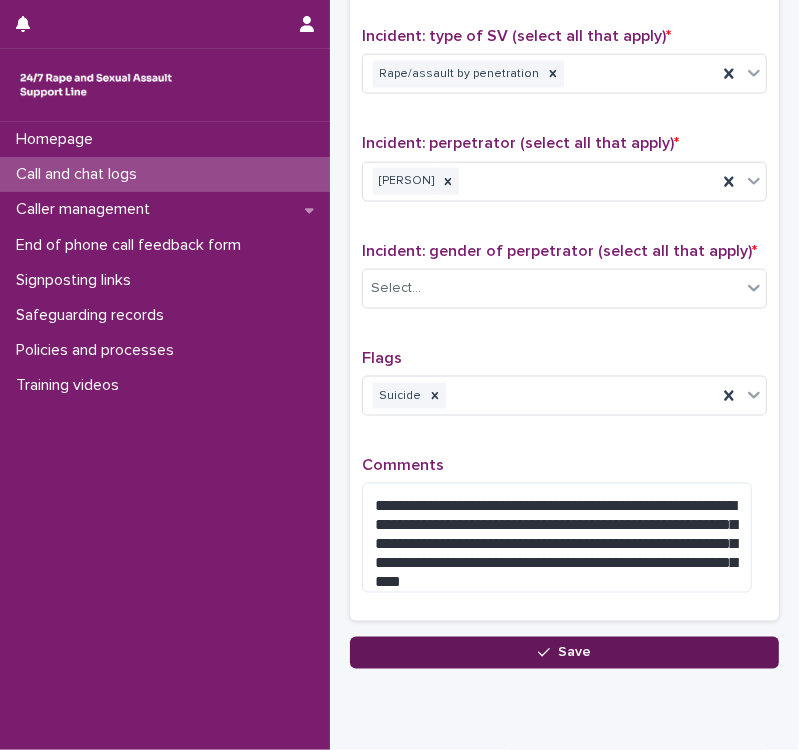 click on "Save" at bounding box center (564, 653) 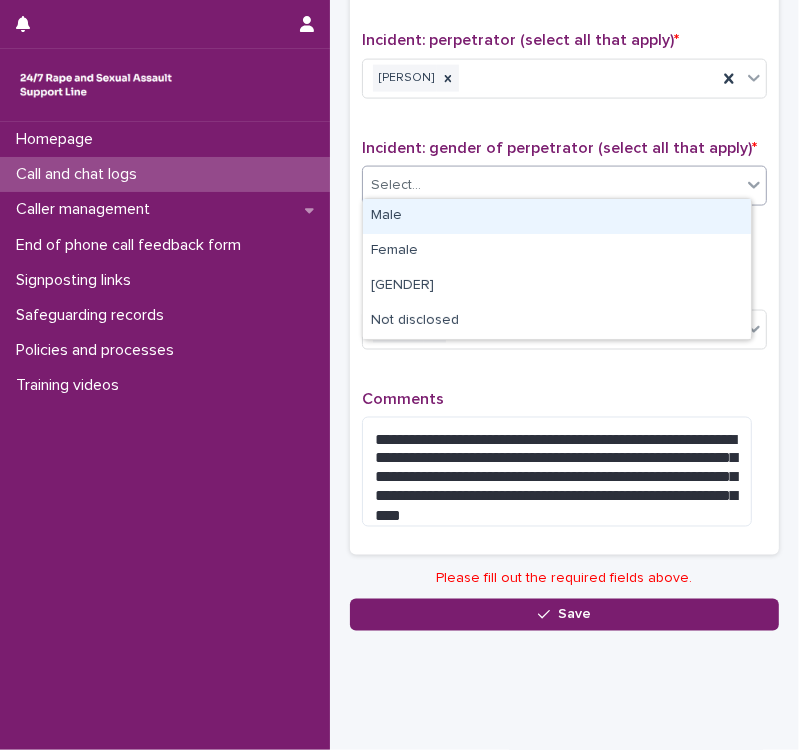 click on "Select..." at bounding box center (552, 185) 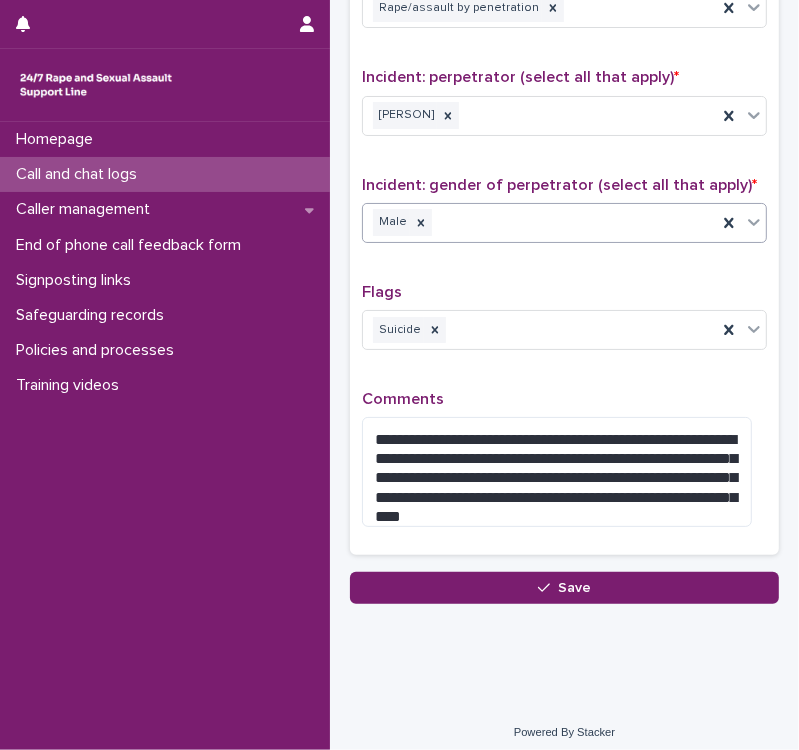 scroll, scrollTop: 1502, scrollLeft: 0, axis: vertical 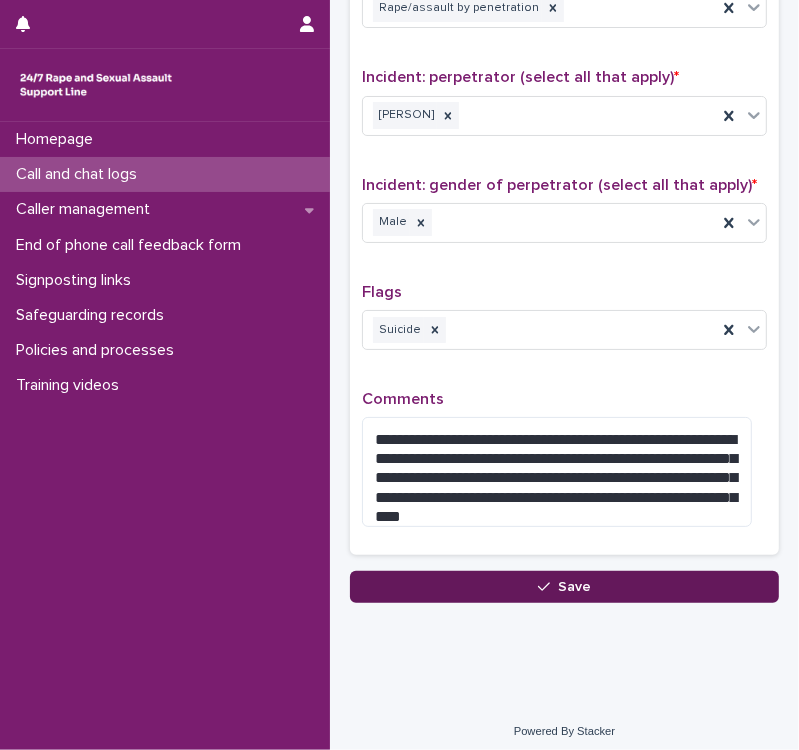 click on "Save" at bounding box center [564, 587] 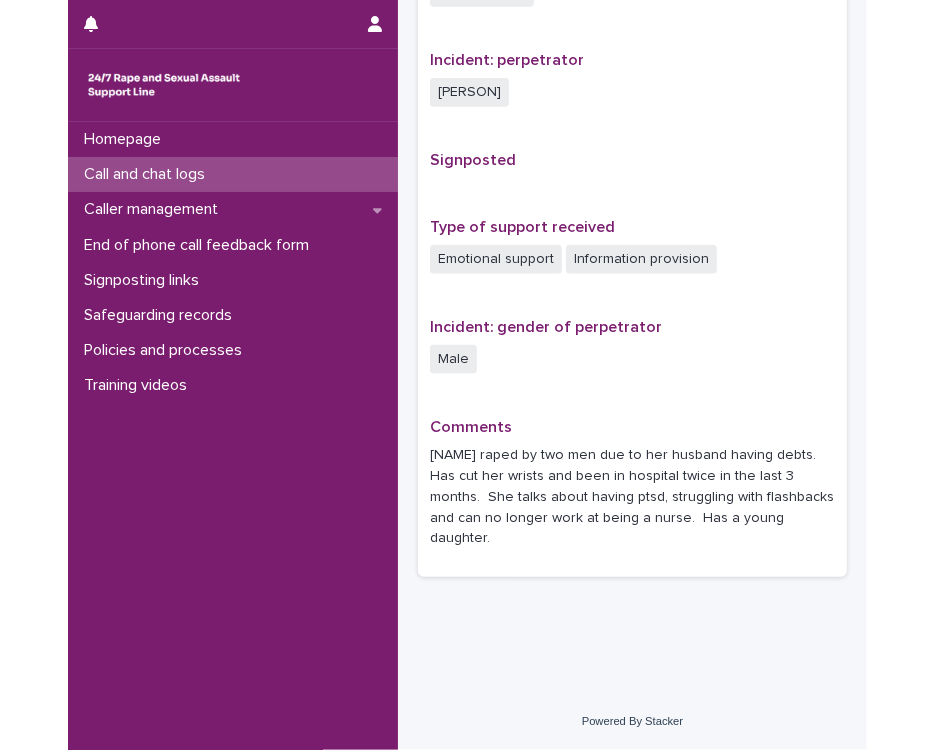 scroll, scrollTop: 0, scrollLeft: 0, axis: both 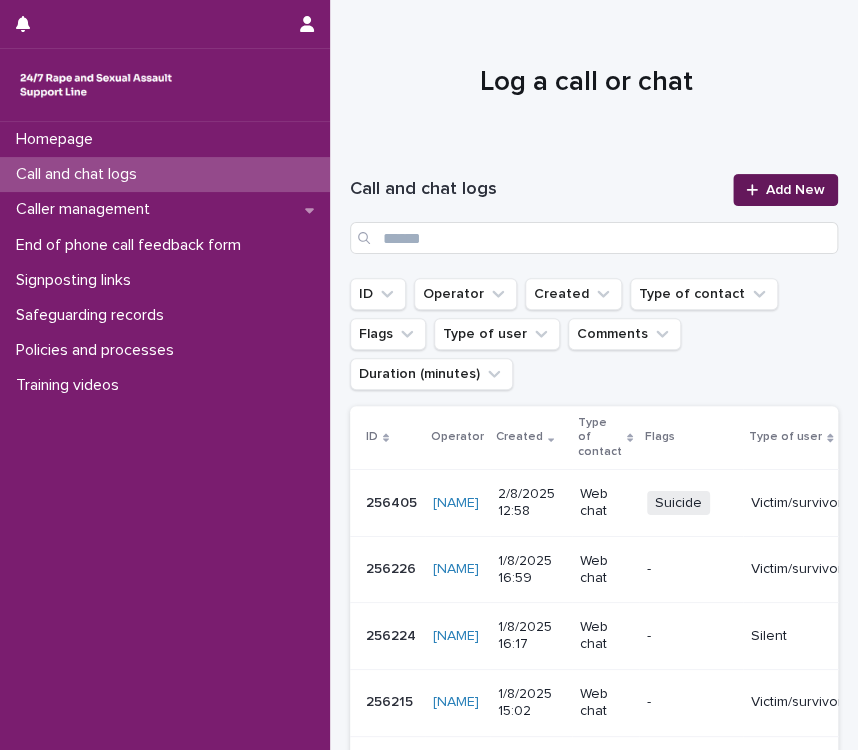 click on "Add New" at bounding box center (785, 190) 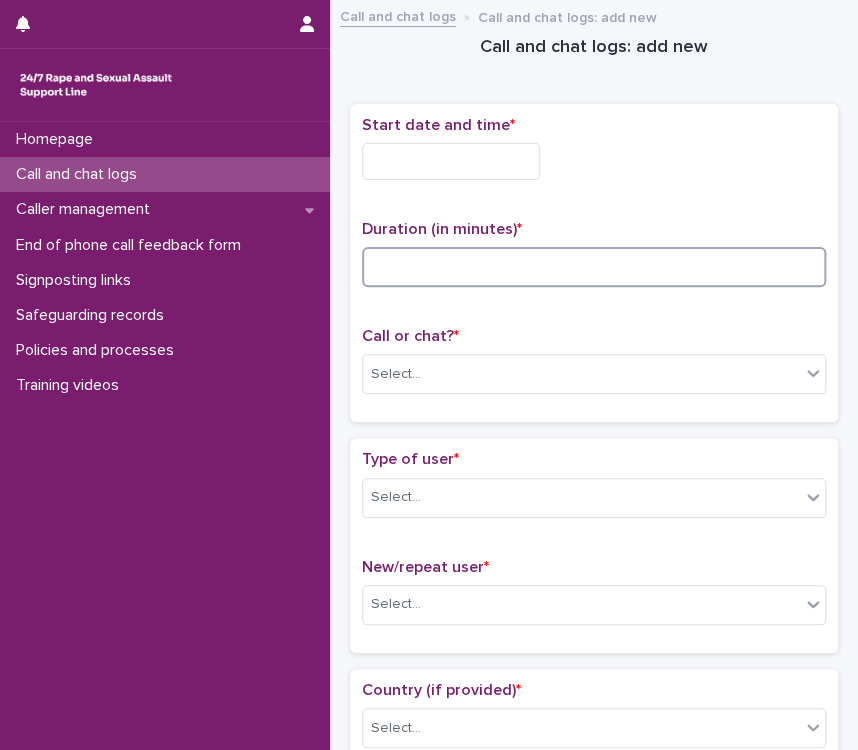 click at bounding box center (594, 267) 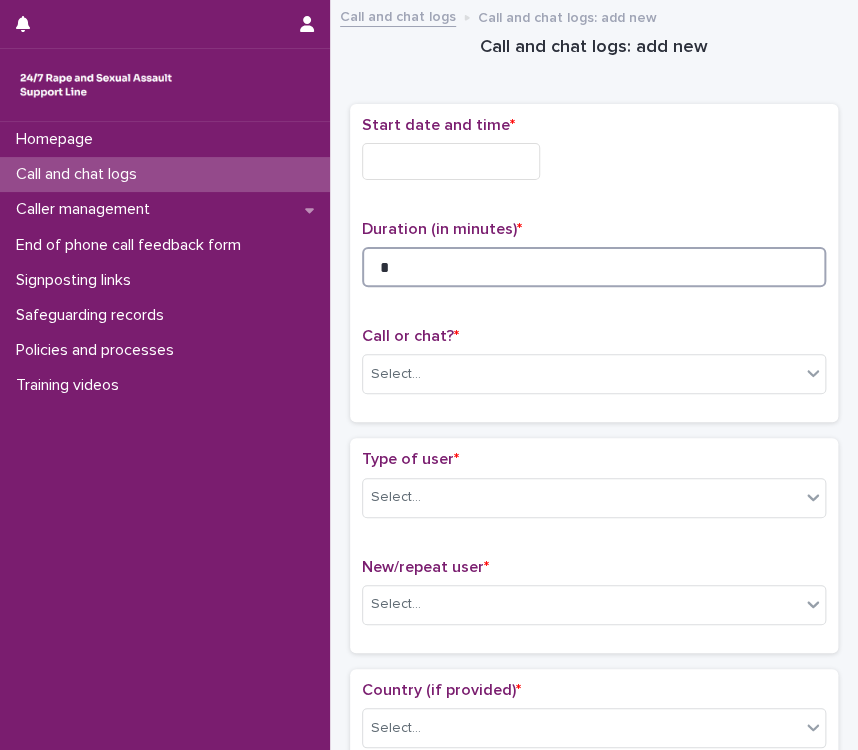 type on "*" 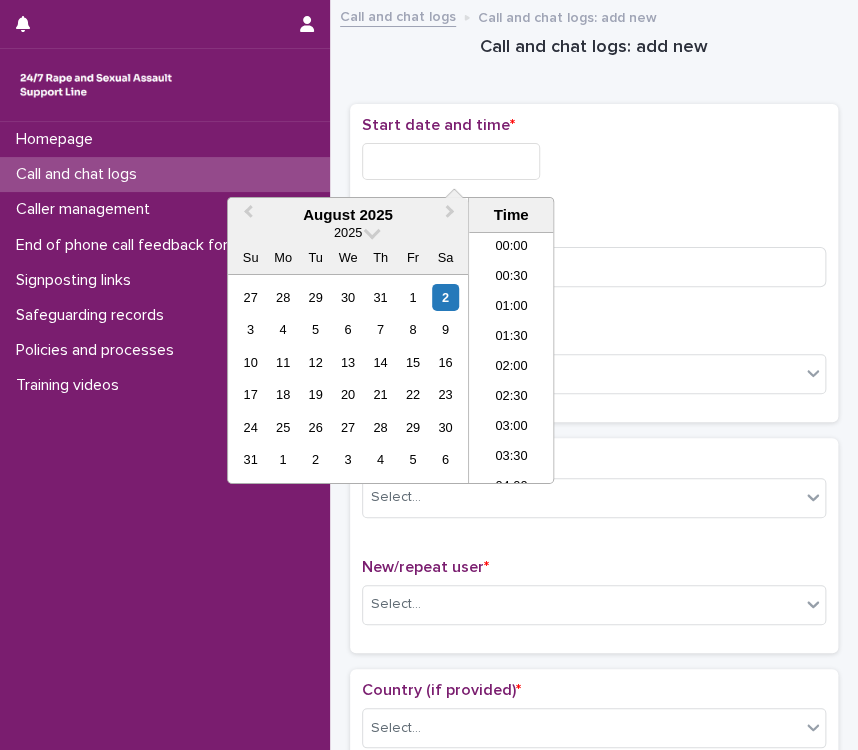click at bounding box center [451, 161] 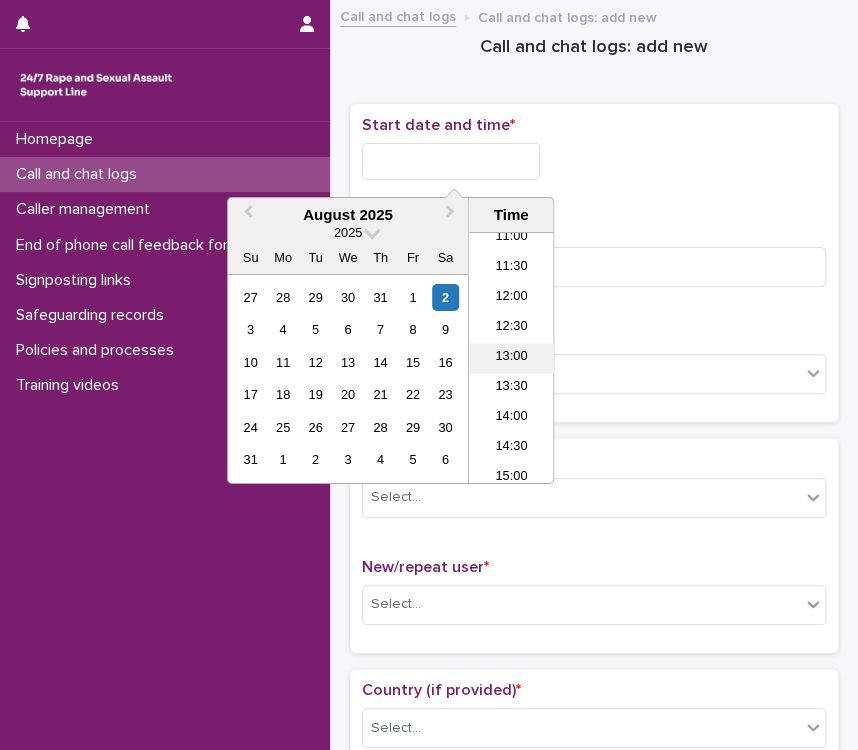 click on "[TIME]" at bounding box center (511, 358) 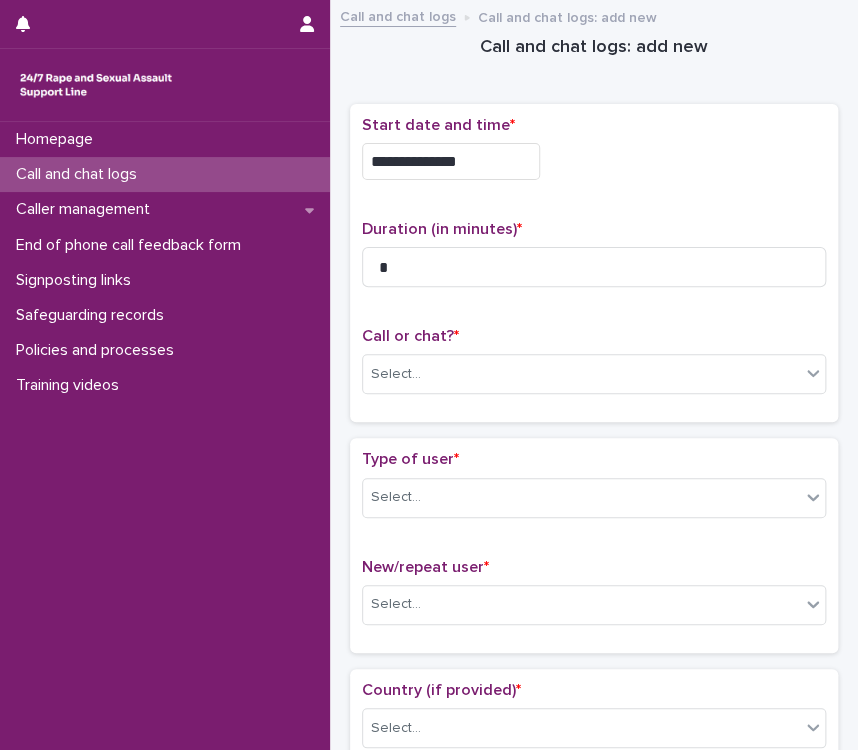 click on "**********" at bounding box center (451, 161) 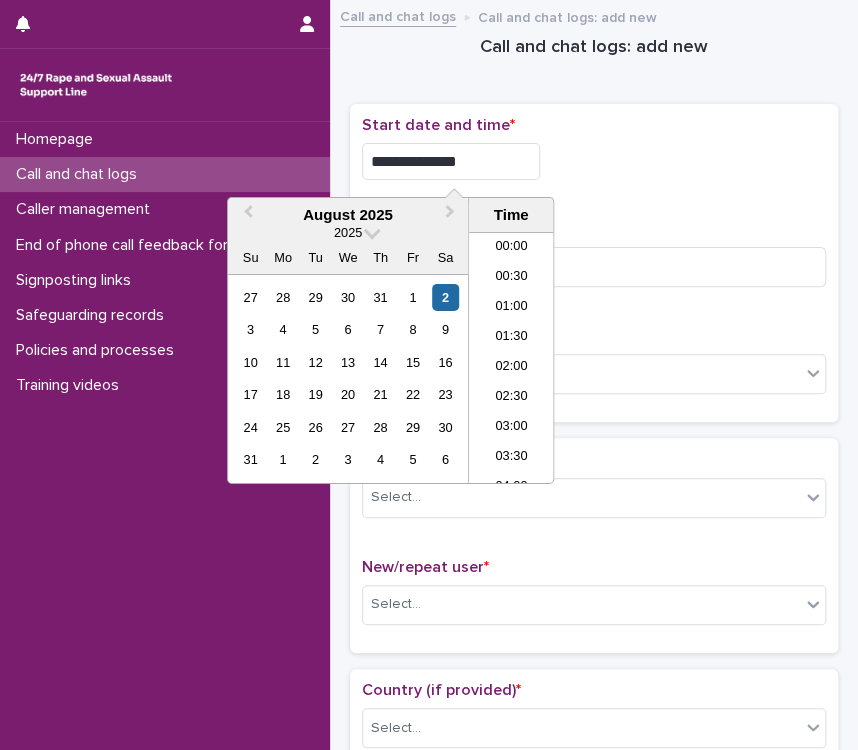 scroll, scrollTop: 670, scrollLeft: 0, axis: vertical 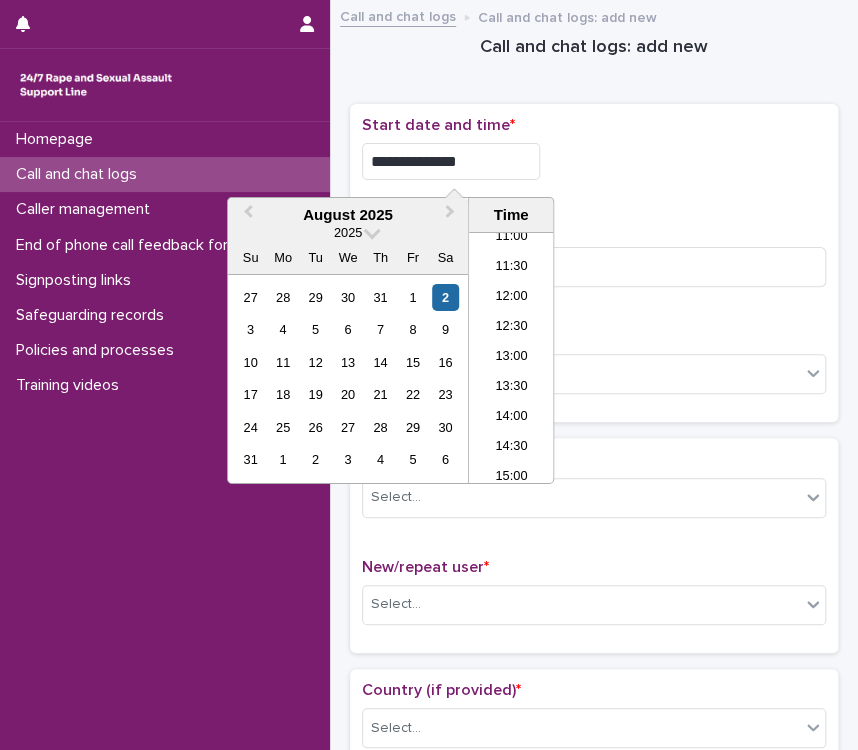 type on "**********" 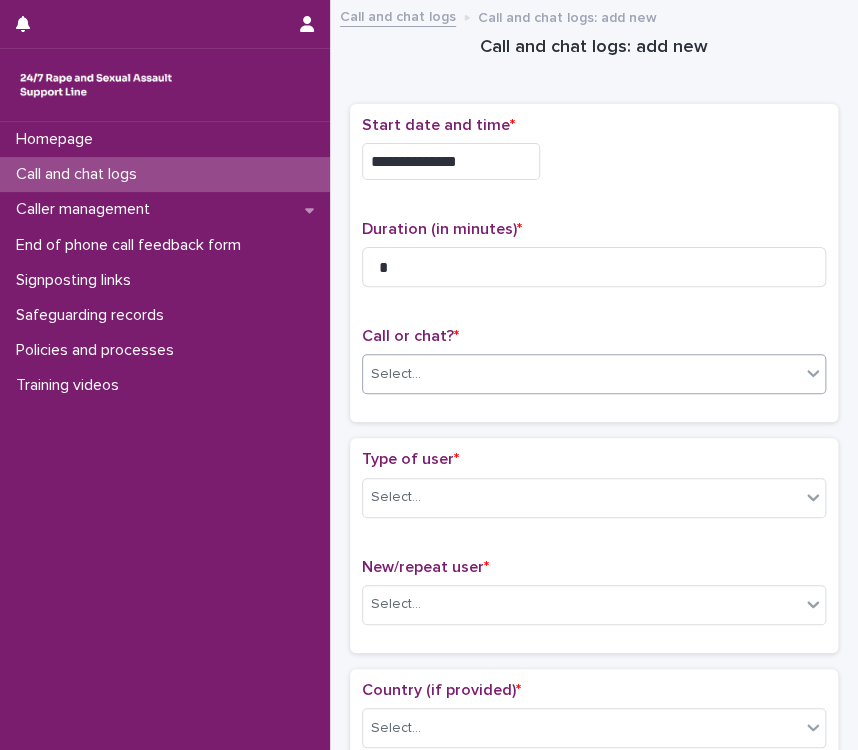 click on "Select..." at bounding box center (581, 374) 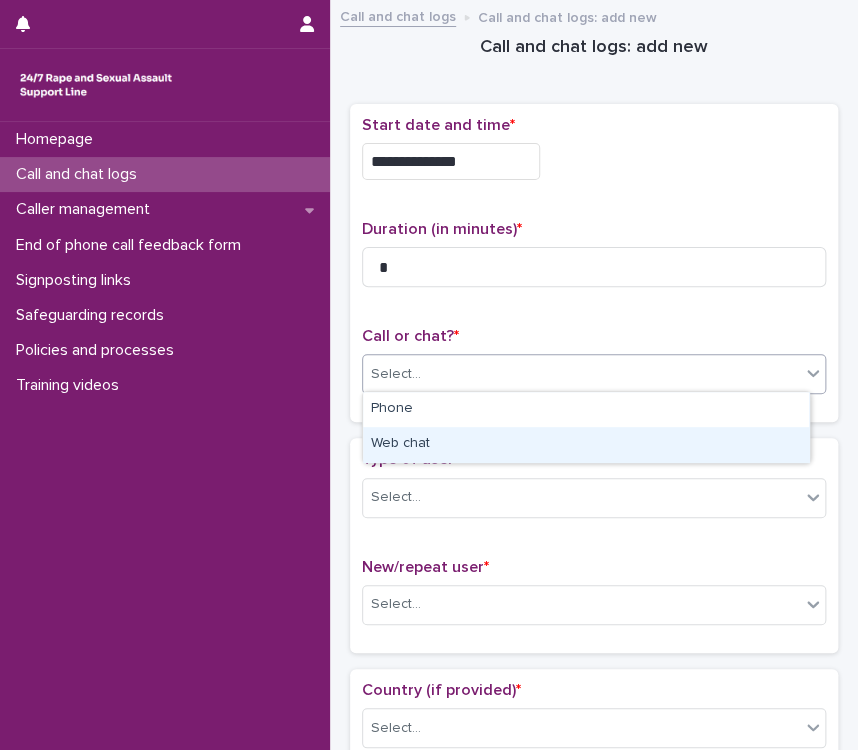 click on "Web chat" at bounding box center [586, 444] 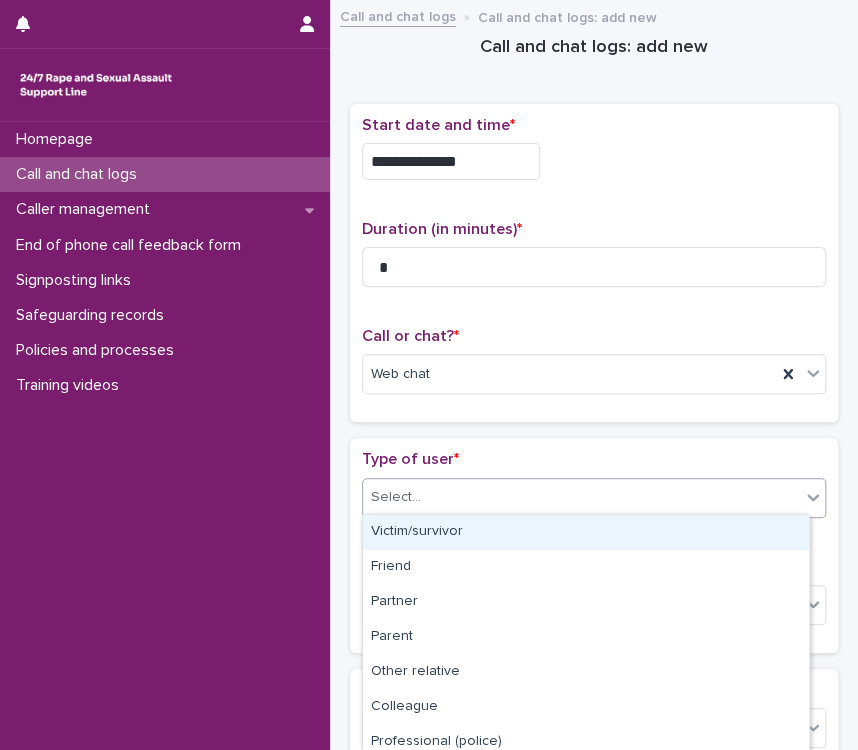 click on "Select..." at bounding box center (581, 497) 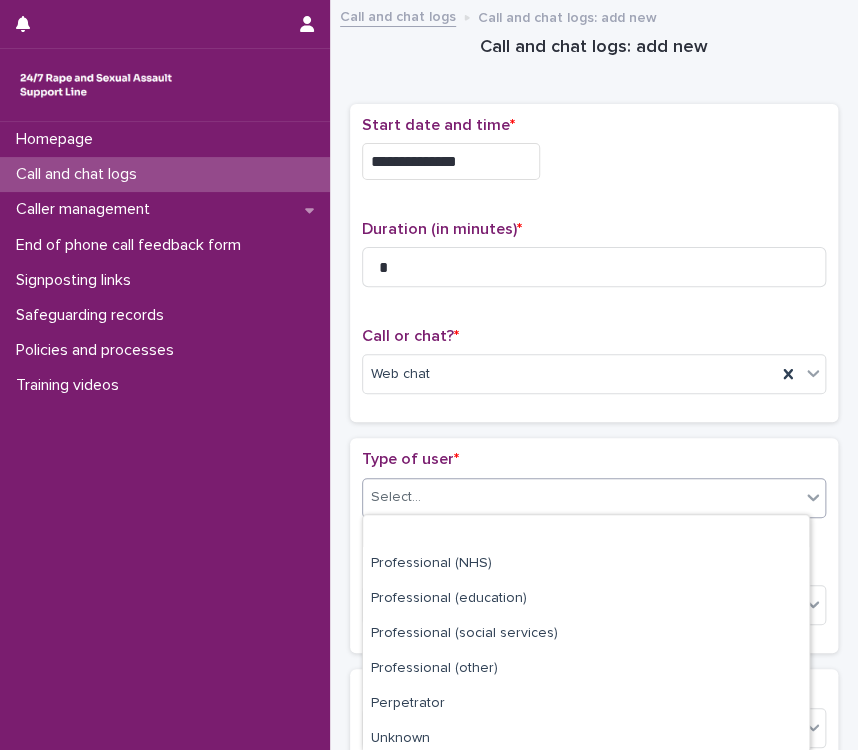 scroll, scrollTop: 288, scrollLeft: 0, axis: vertical 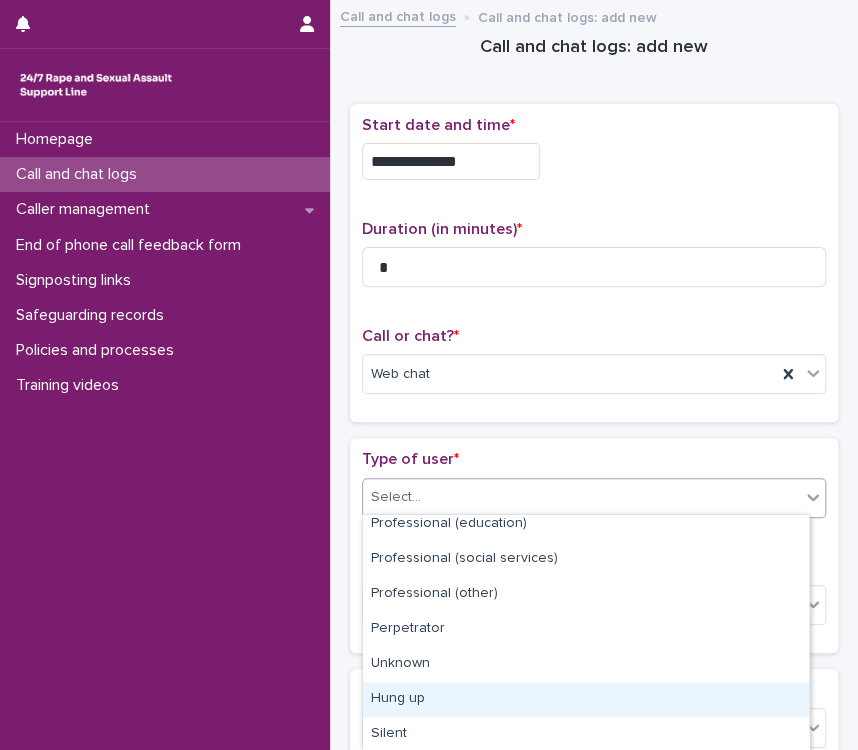 click on "Hung up" at bounding box center [586, 699] 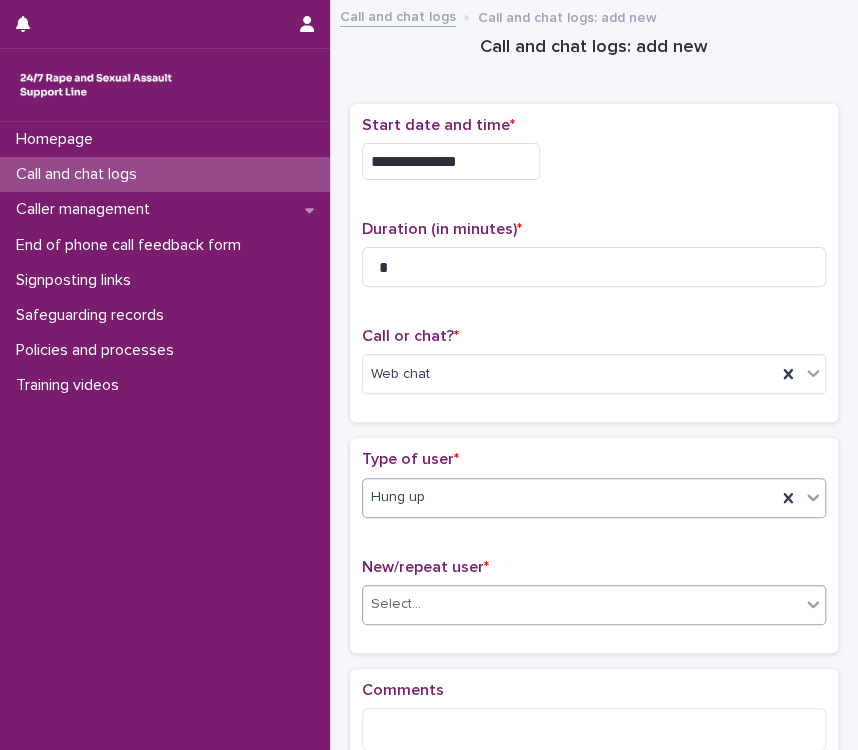 click on "Select..." at bounding box center (581, 604) 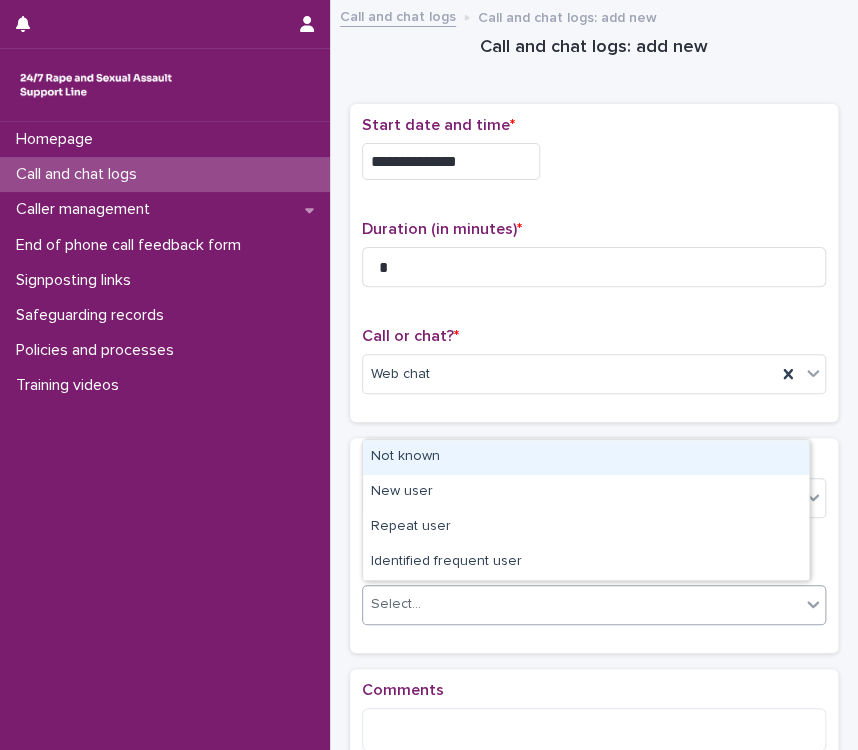 click on "Not known" at bounding box center (586, 457) 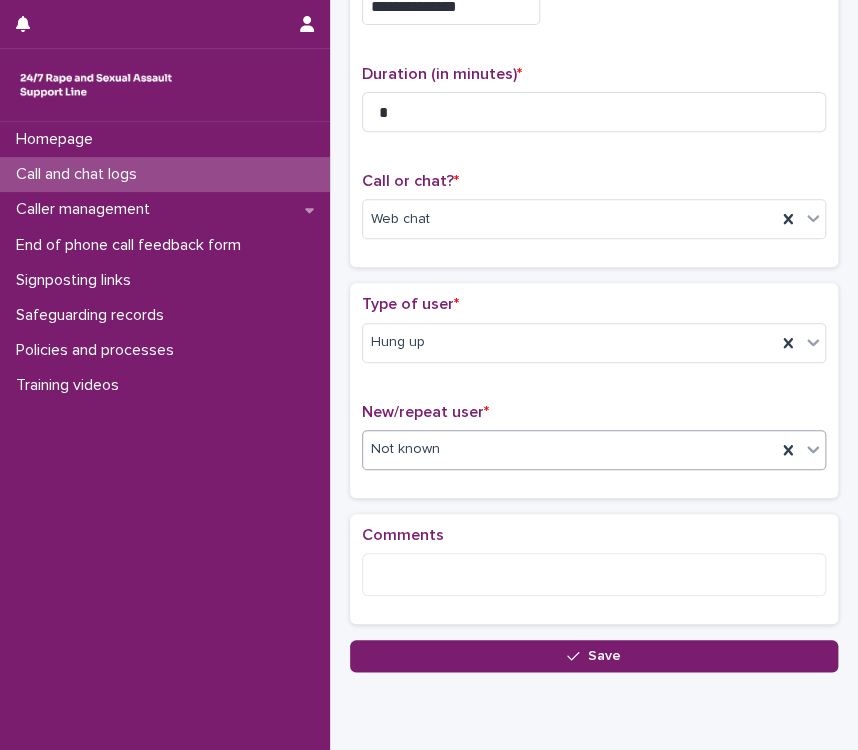scroll, scrollTop: 228, scrollLeft: 0, axis: vertical 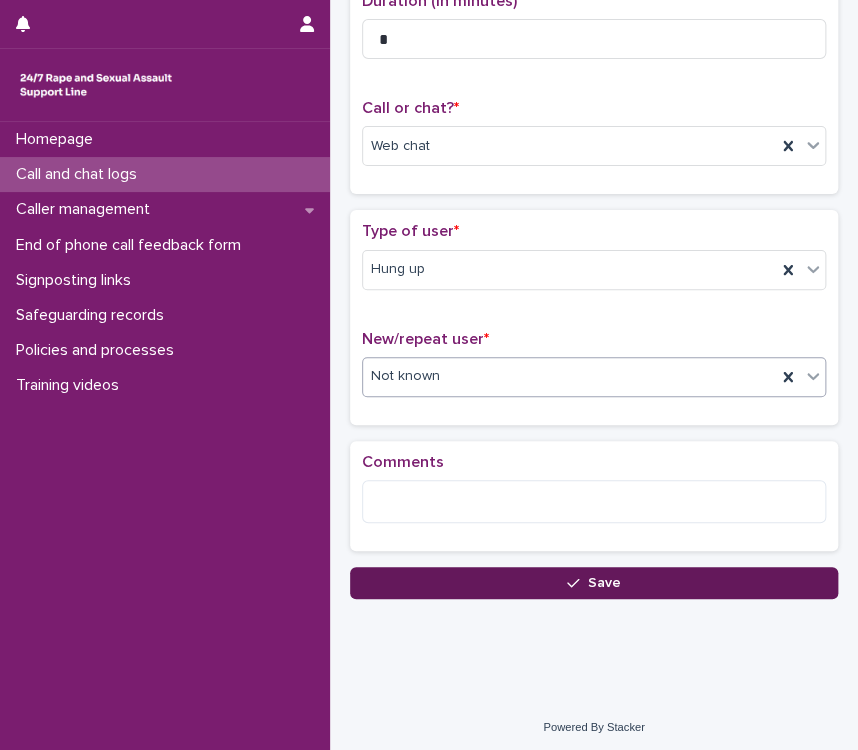 click on "Save" at bounding box center (594, 583) 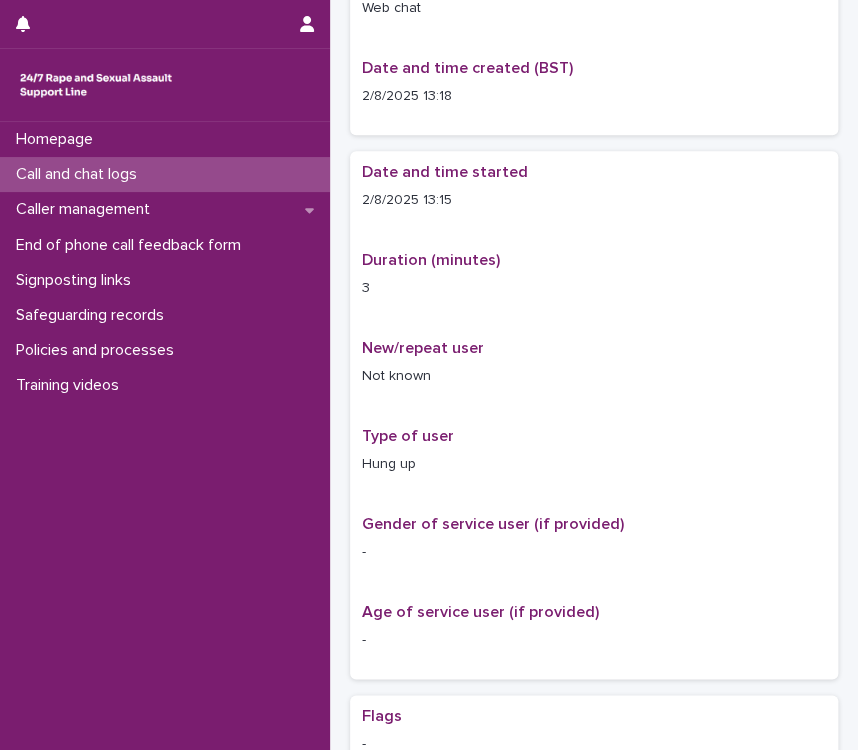 scroll, scrollTop: 0, scrollLeft: 0, axis: both 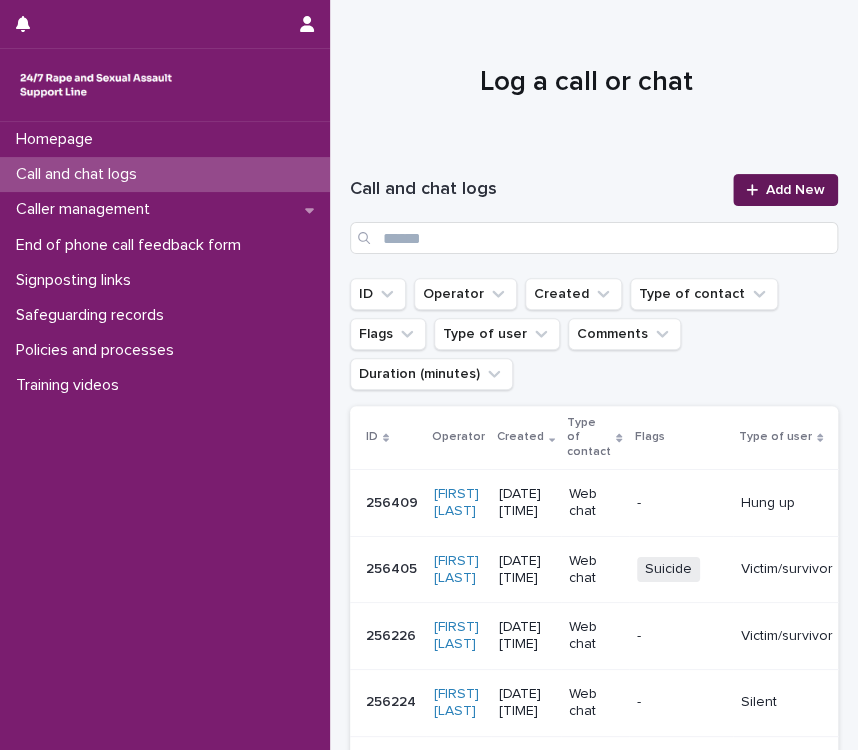 click on "Add New" at bounding box center [785, 190] 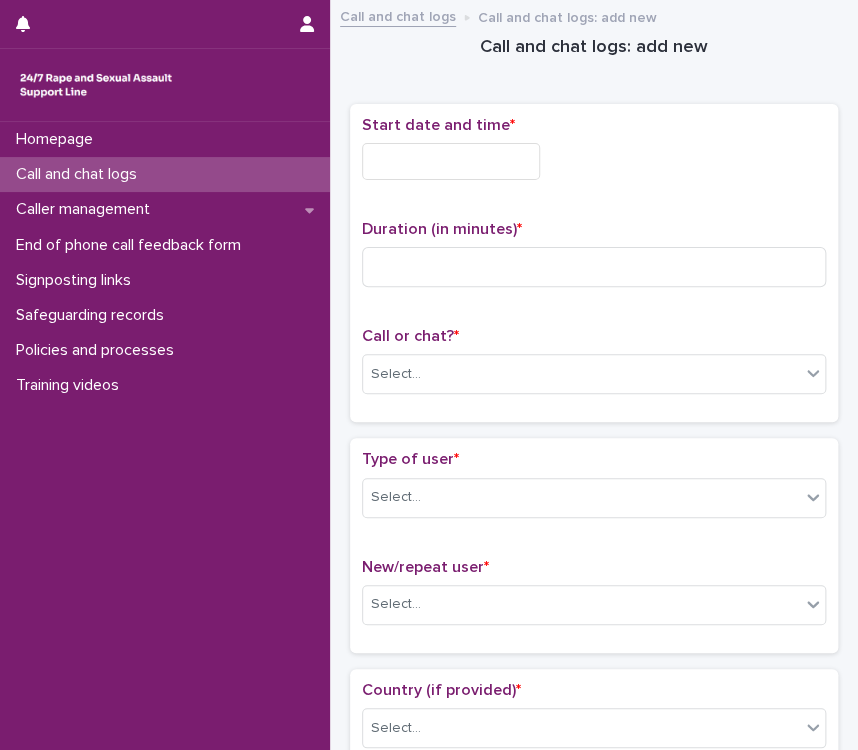 click at bounding box center (451, 161) 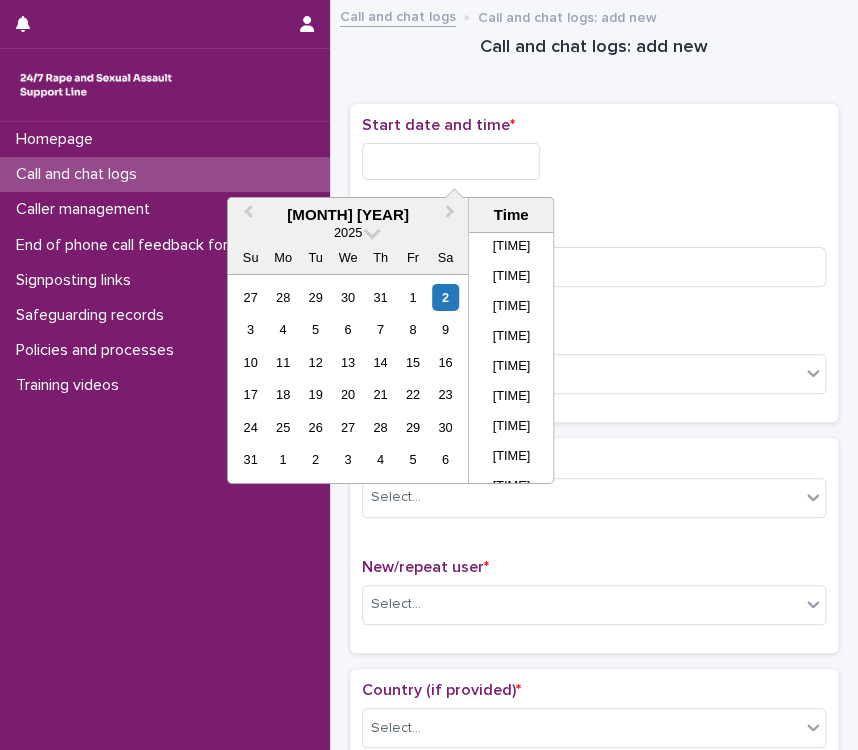 scroll, scrollTop: 670, scrollLeft: 0, axis: vertical 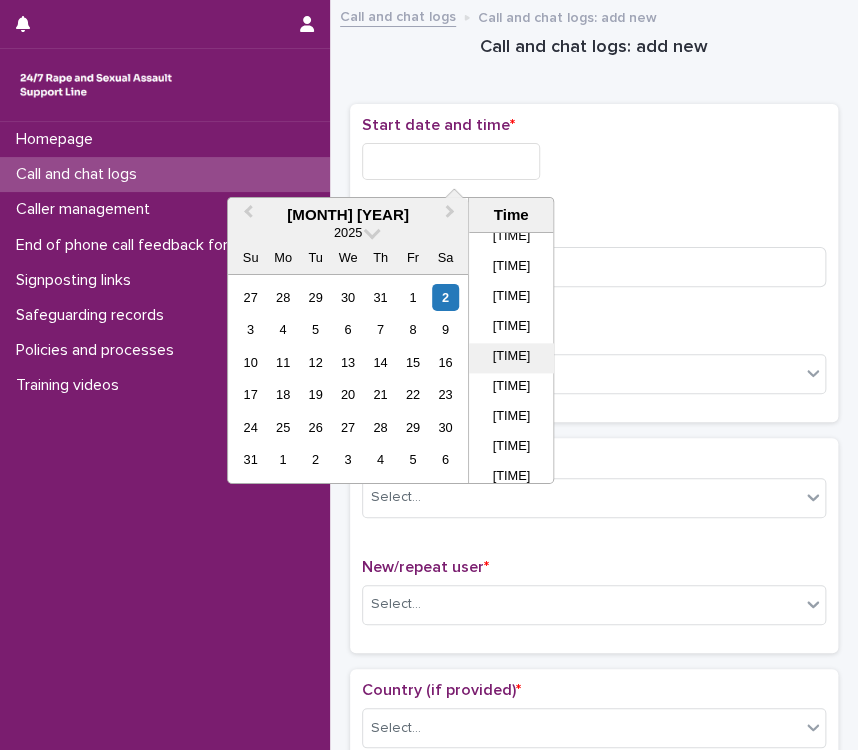 click on "[TIME]" at bounding box center [511, 358] 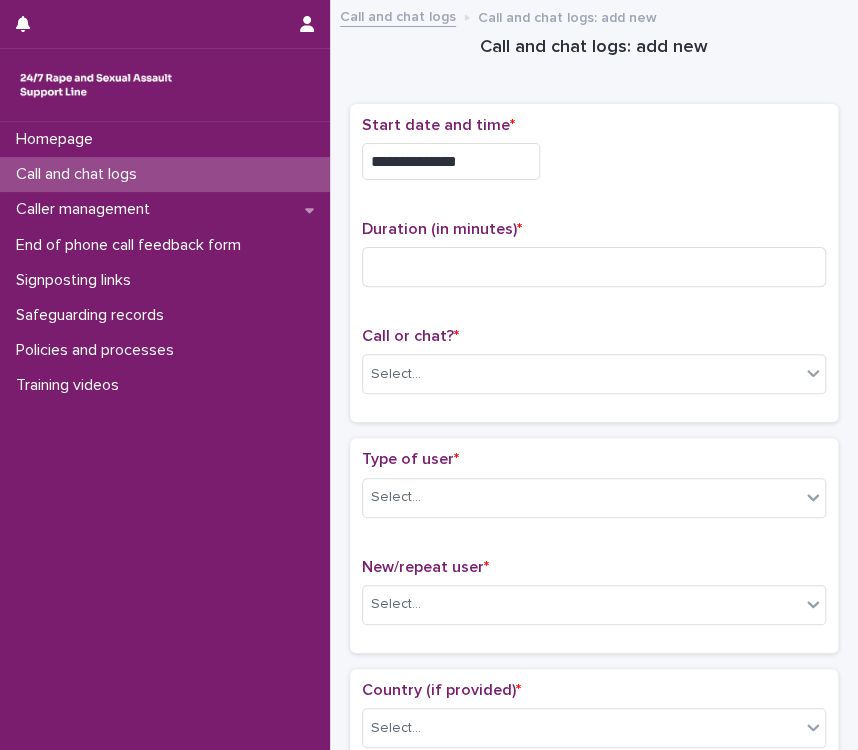 click on "**********" at bounding box center [451, 161] 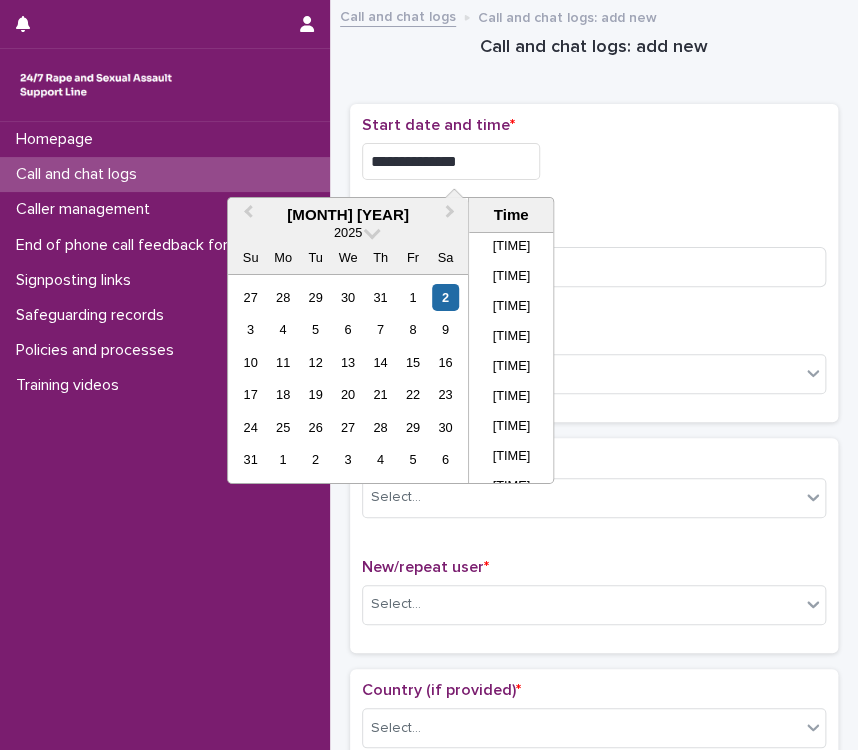 scroll, scrollTop: 670, scrollLeft: 0, axis: vertical 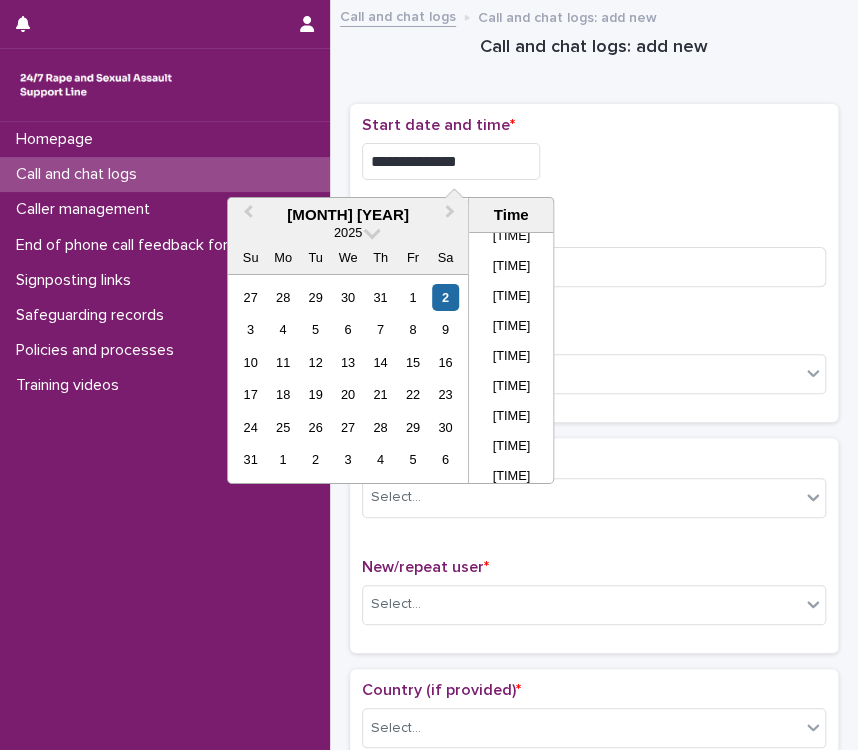 type on "**********" 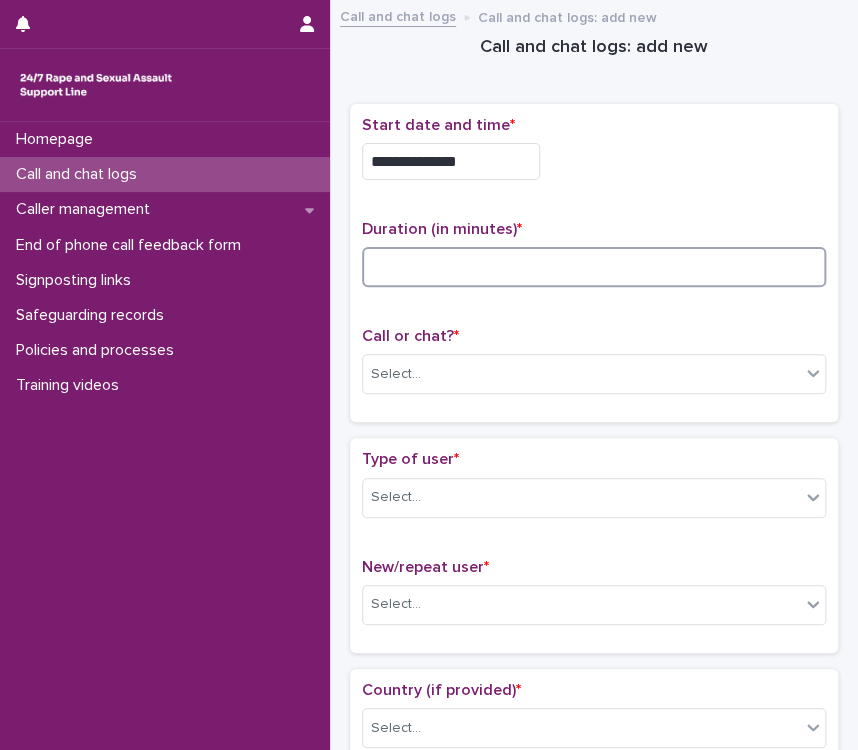 click at bounding box center [594, 267] 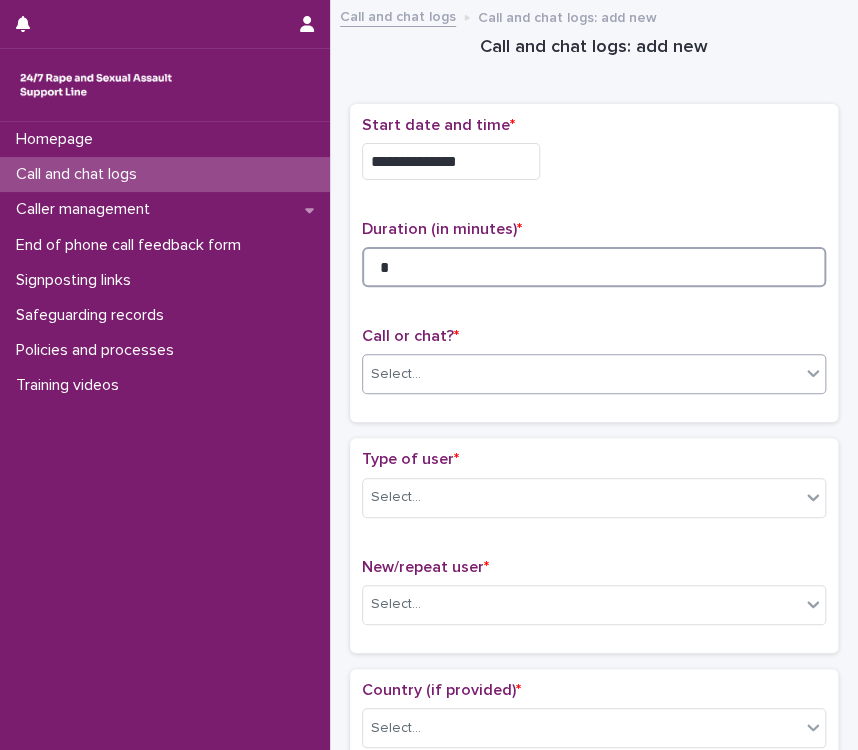 type on "*" 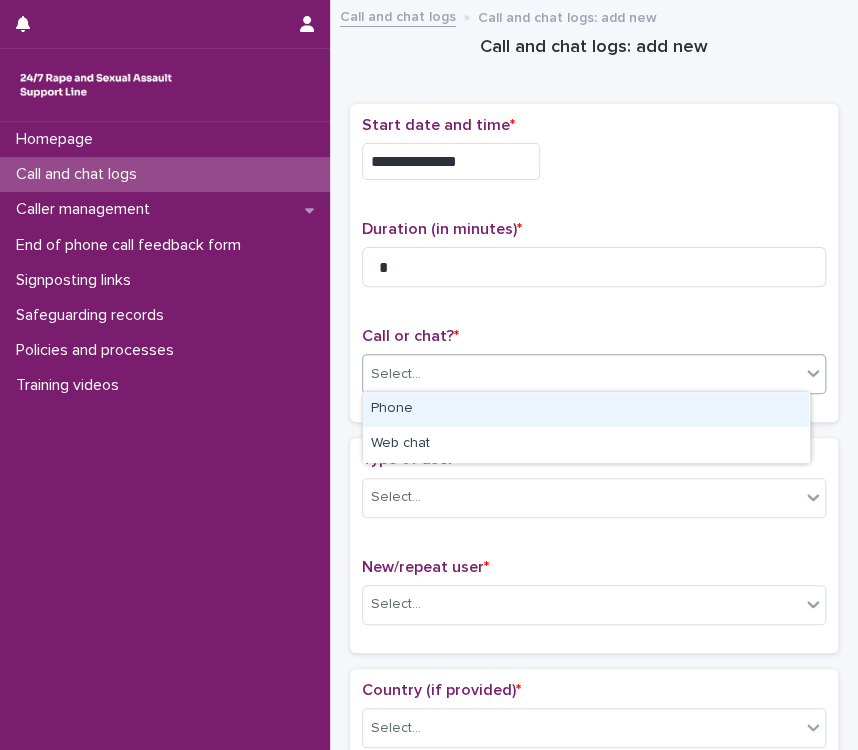 click on "Select..." at bounding box center (581, 374) 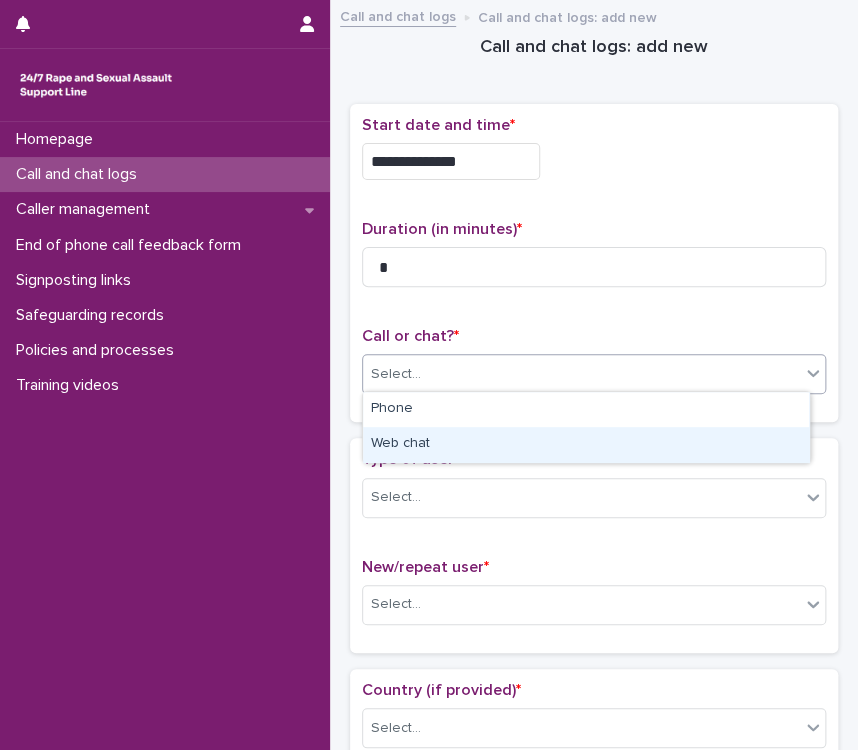 click on "Web chat" at bounding box center (586, 444) 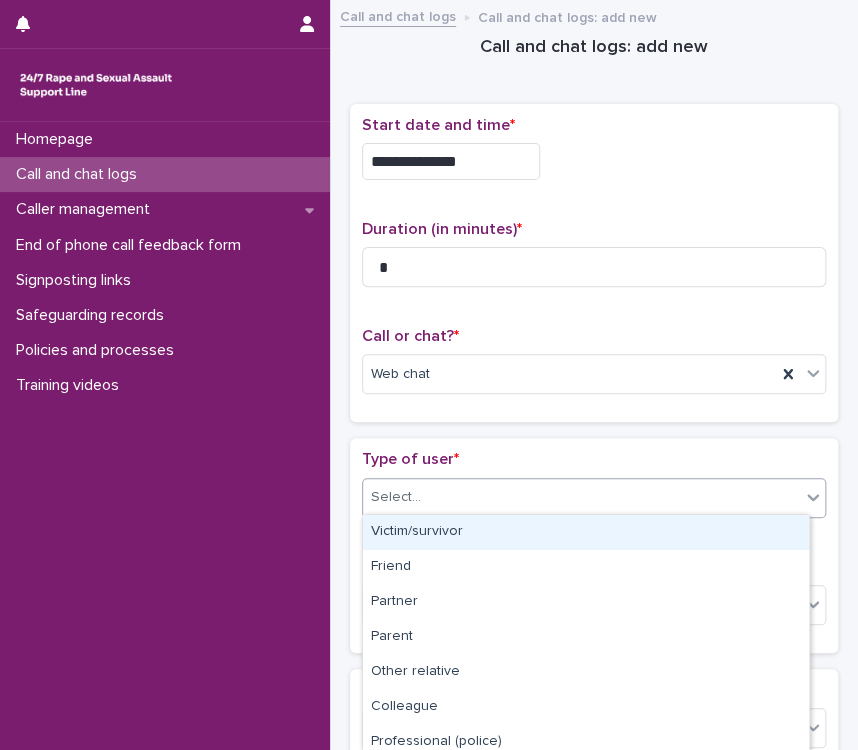 click on "Select..." at bounding box center (581, 497) 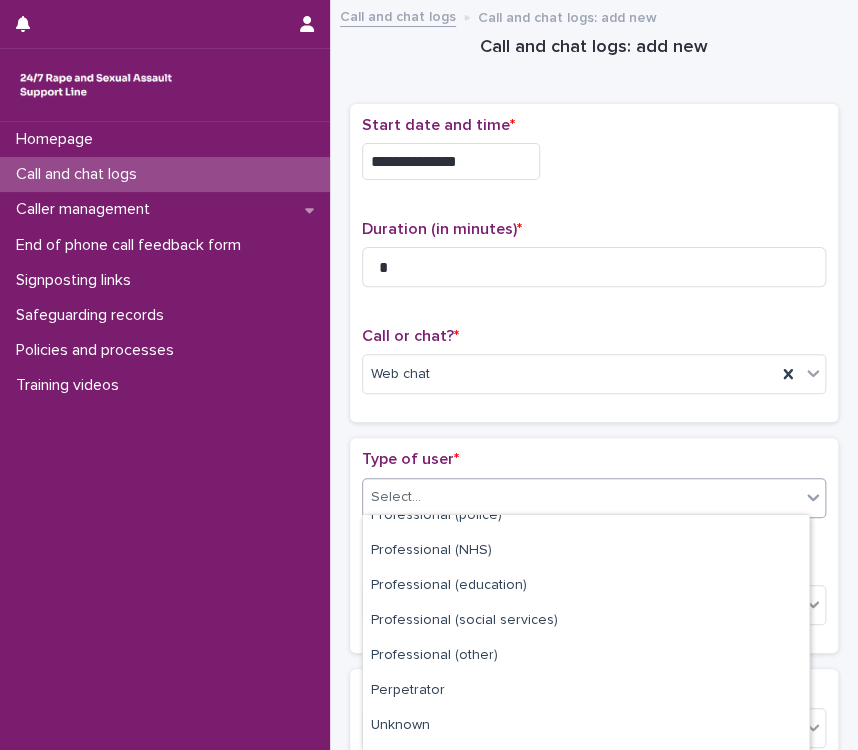 scroll, scrollTop: 288, scrollLeft: 0, axis: vertical 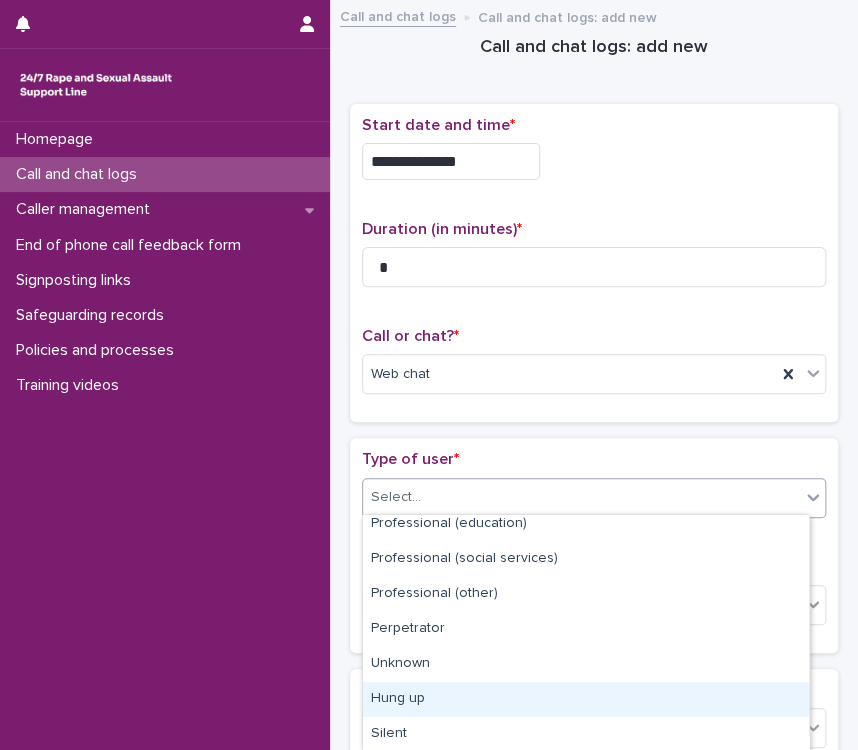 click on "Hung up" at bounding box center [586, 699] 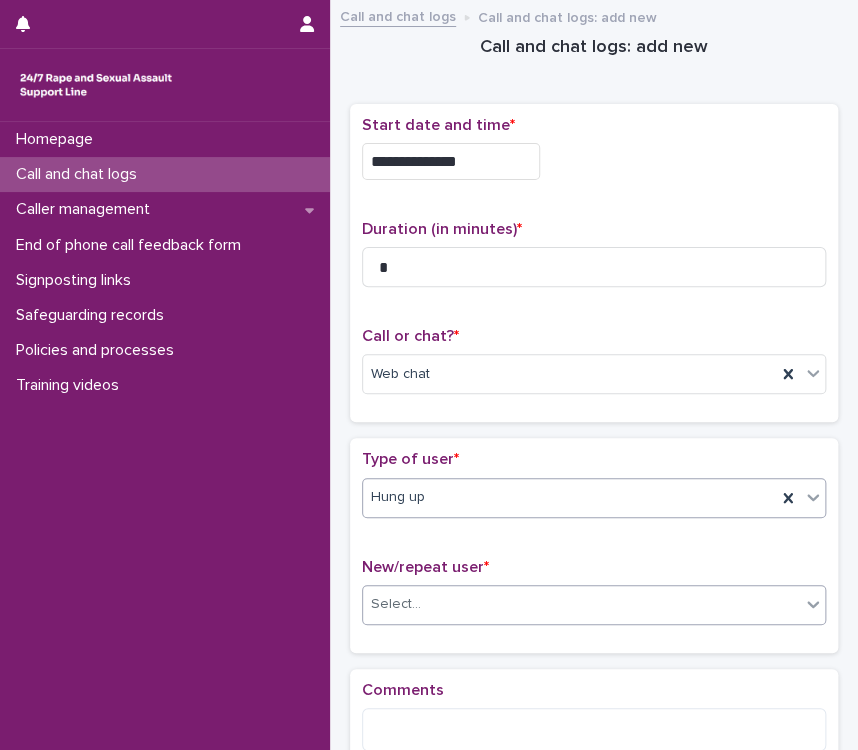 click on "Select..." at bounding box center (581, 604) 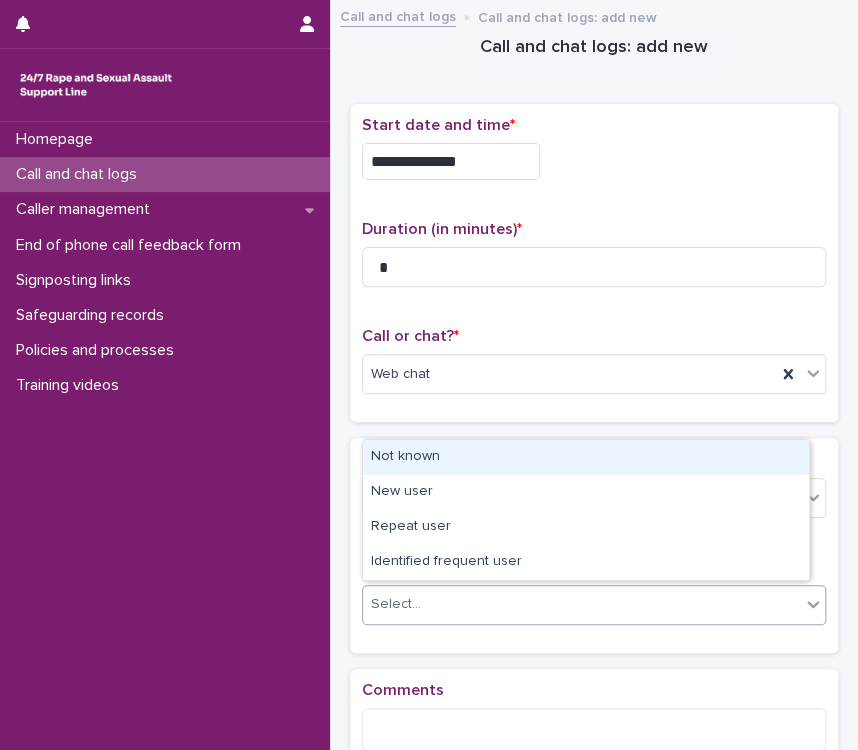 click on "Not known" at bounding box center (586, 457) 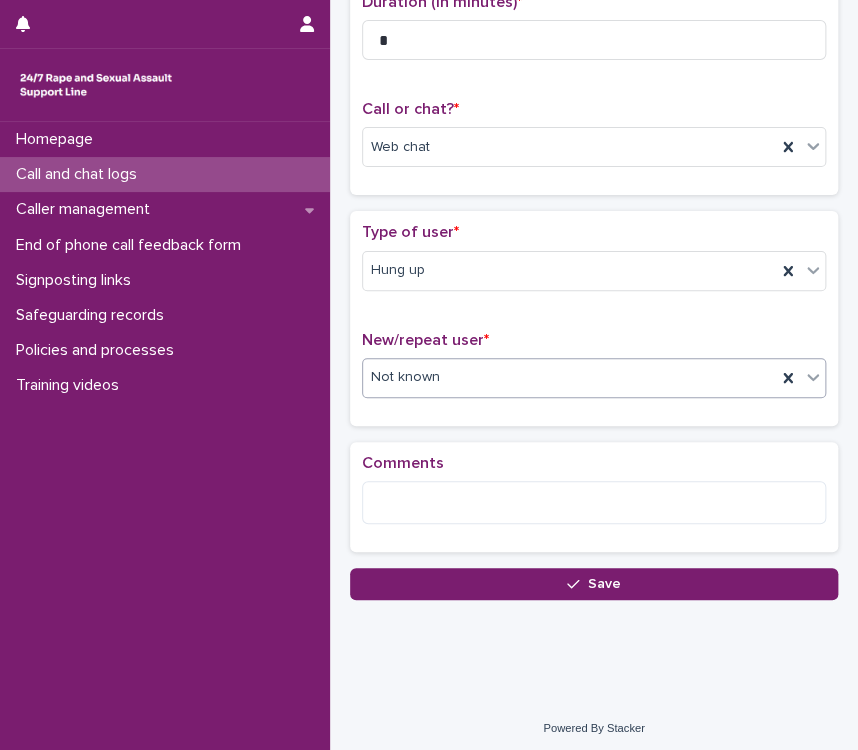 scroll, scrollTop: 228, scrollLeft: 0, axis: vertical 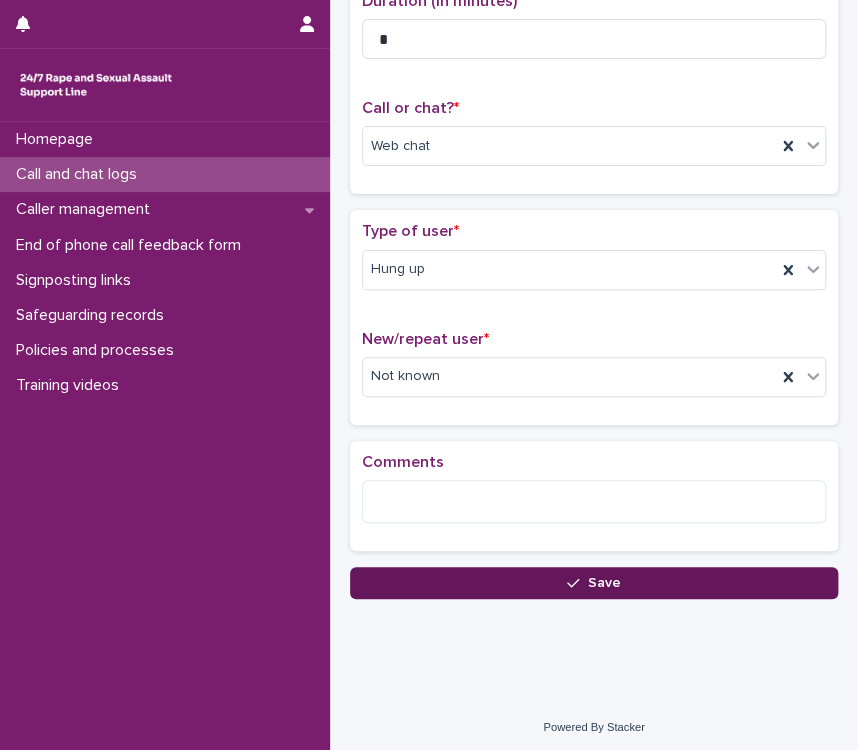 click on "Save" at bounding box center (594, 583) 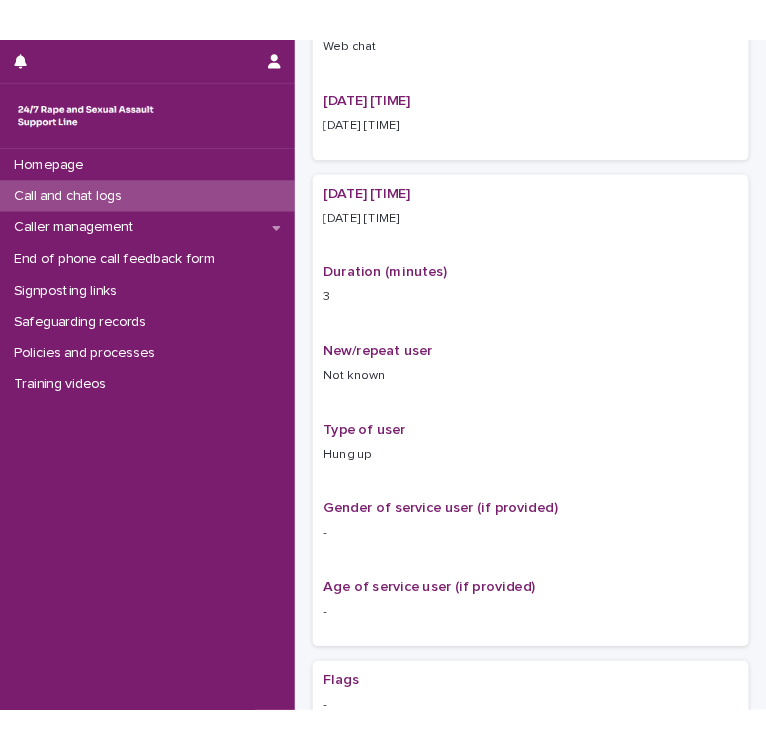 scroll, scrollTop: 0, scrollLeft: 0, axis: both 